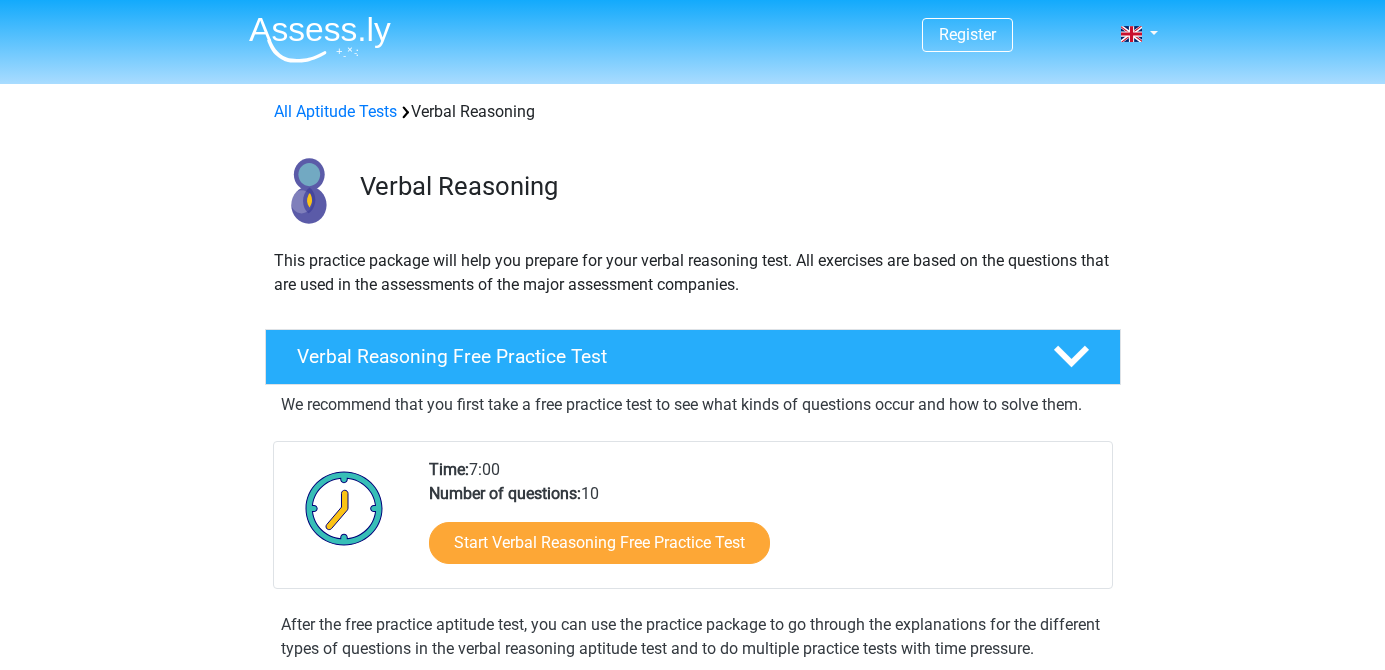 scroll, scrollTop: 192, scrollLeft: 0, axis: vertical 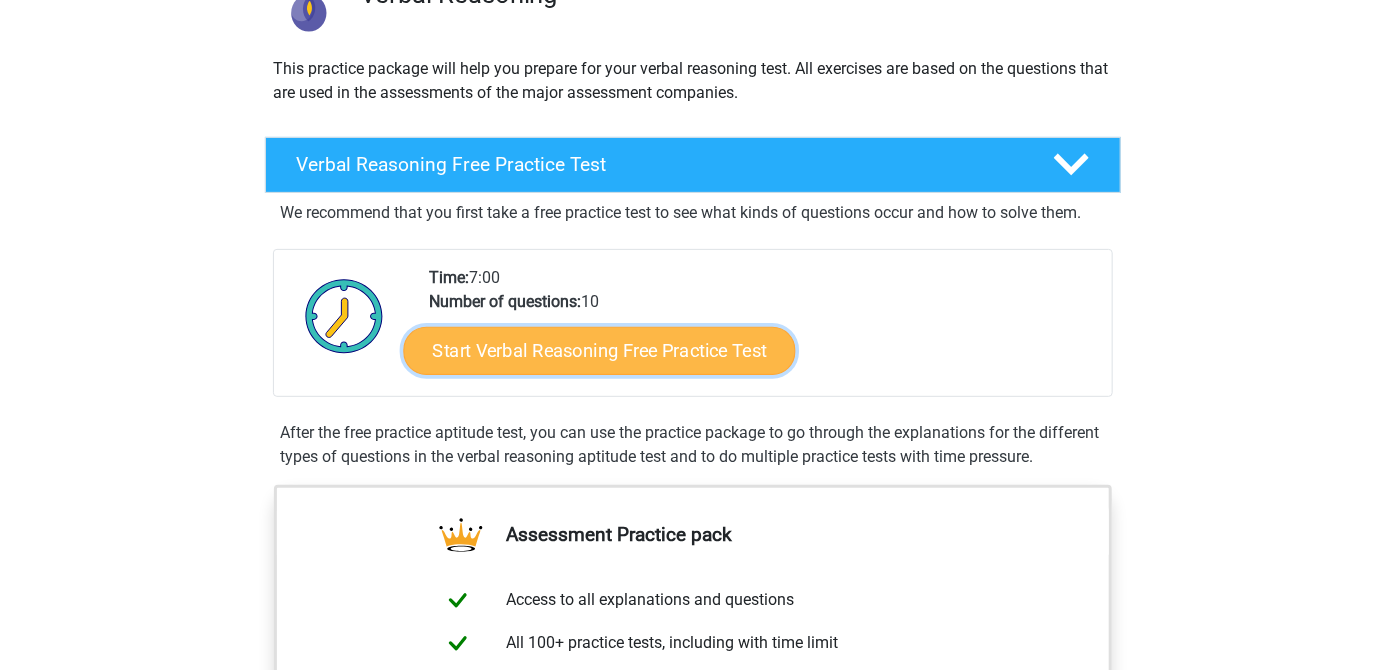 click on "Start Verbal Reasoning
Free Practice Test" at bounding box center (599, 351) 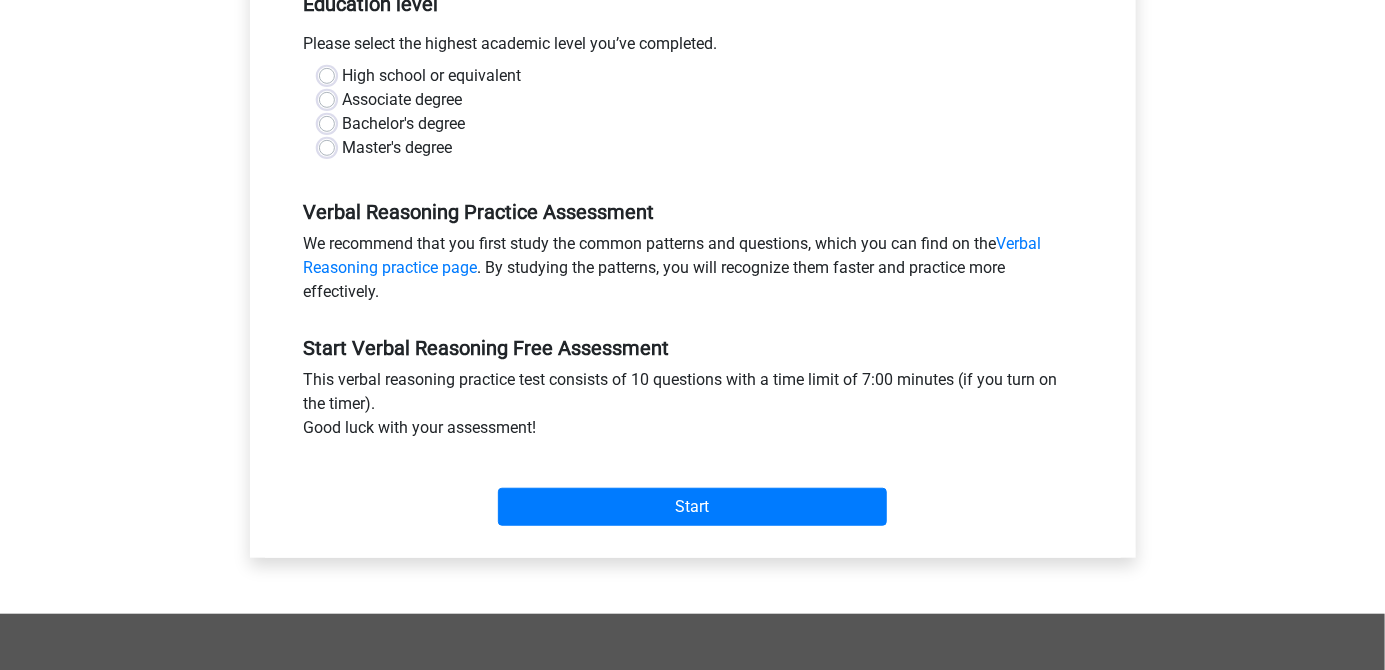 scroll, scrollTop: 384, scrollLeft: 0, axis: vertical 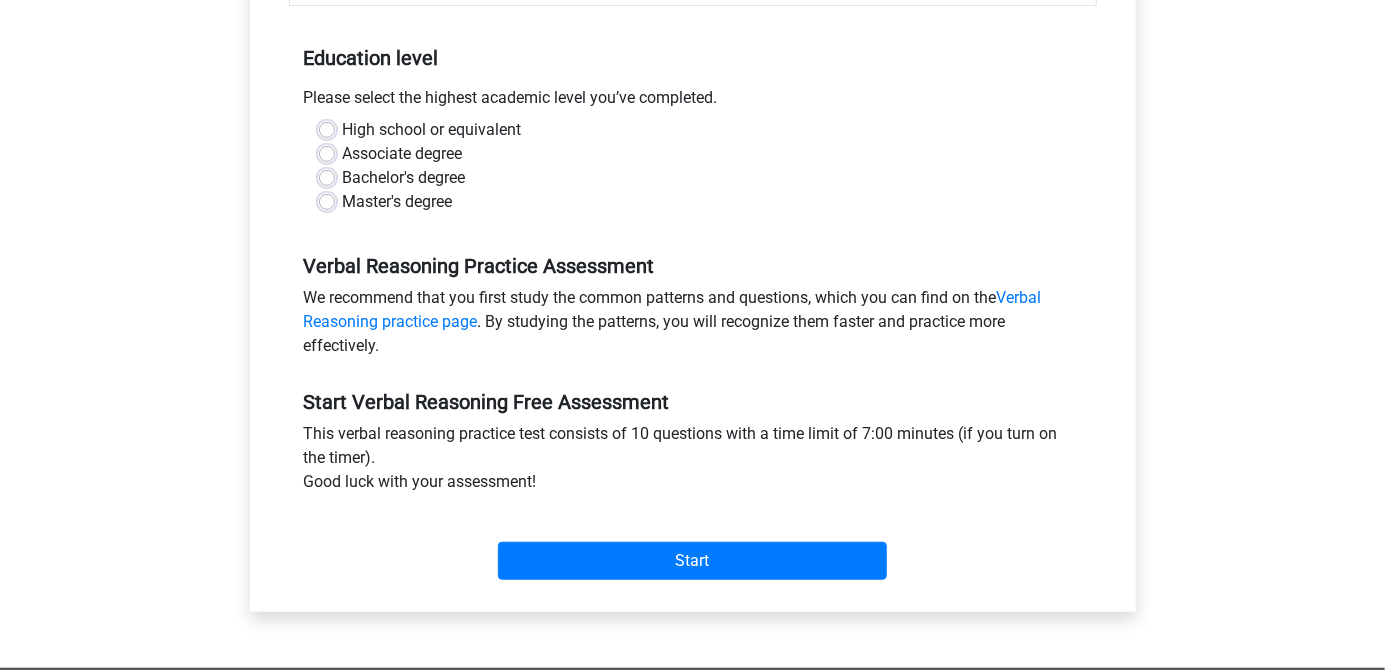 click on "Master's degree" at bounding box center [398, 202] 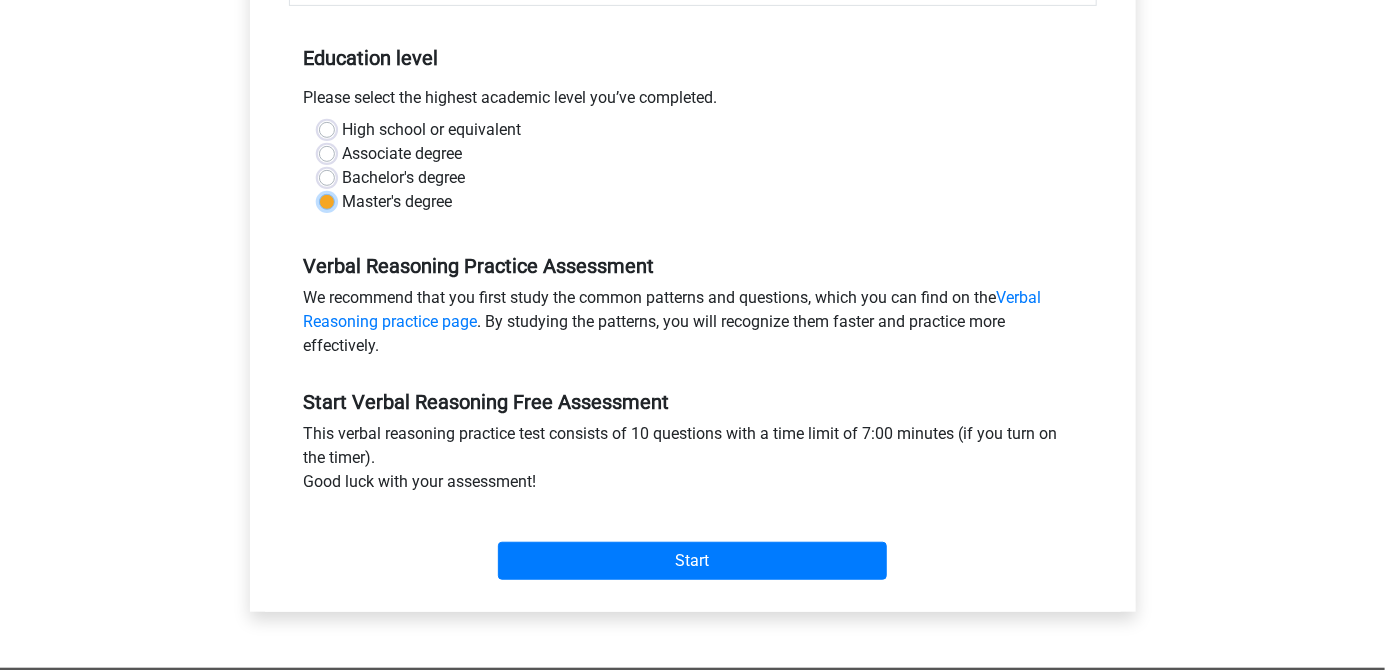 click on "Master's degree" at bounding box center [327, 200] 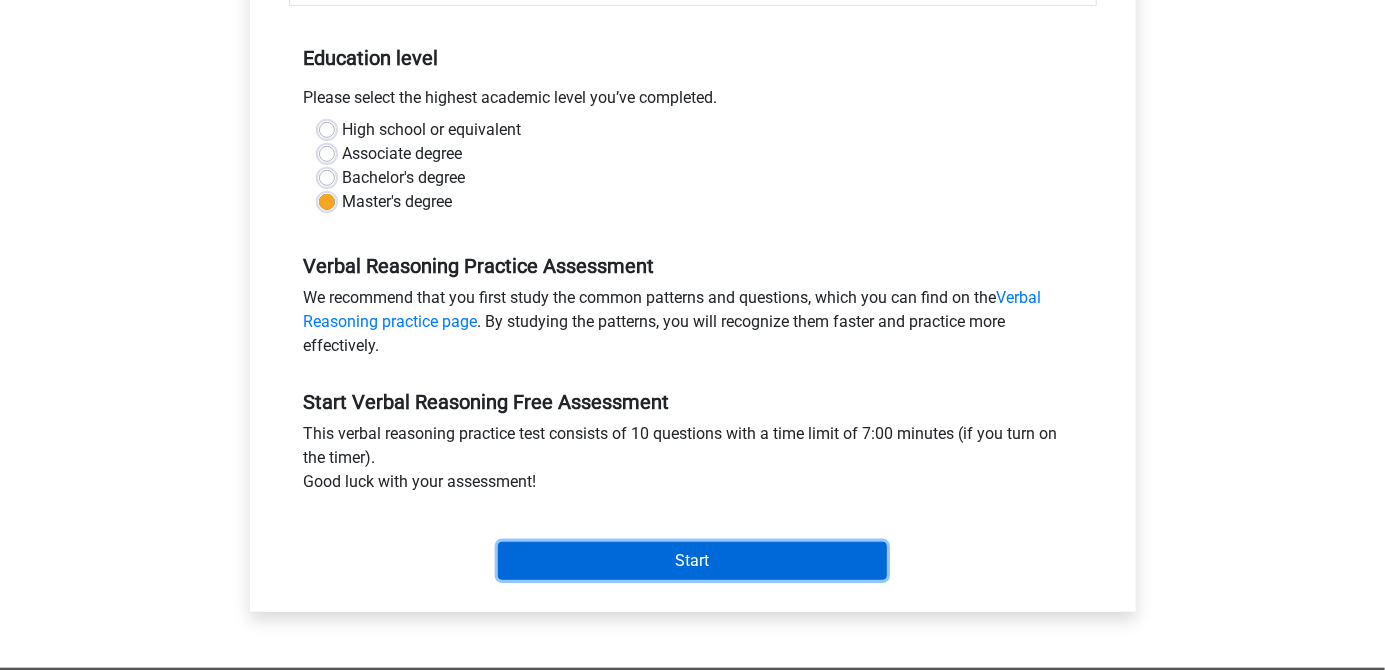 click on "Start" at bounding box center [692, 561] 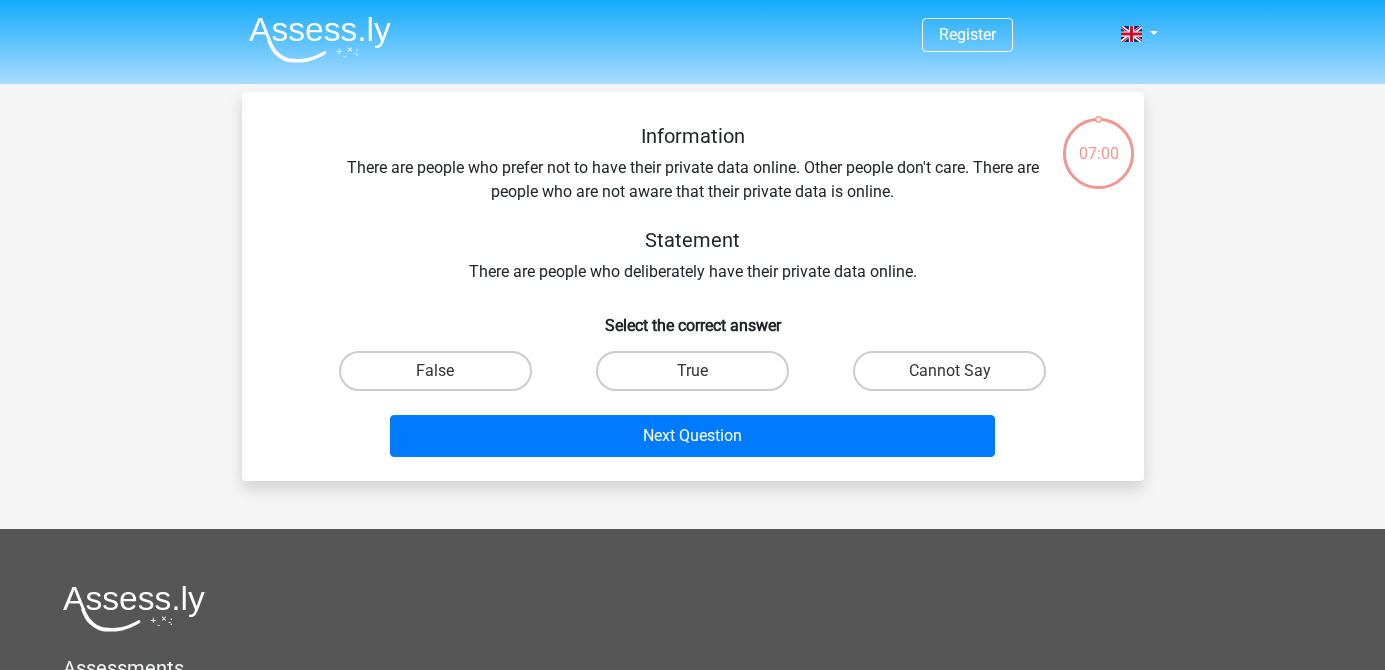 scroll, scrollTop: 0, scrollLeft: 0, axis: both 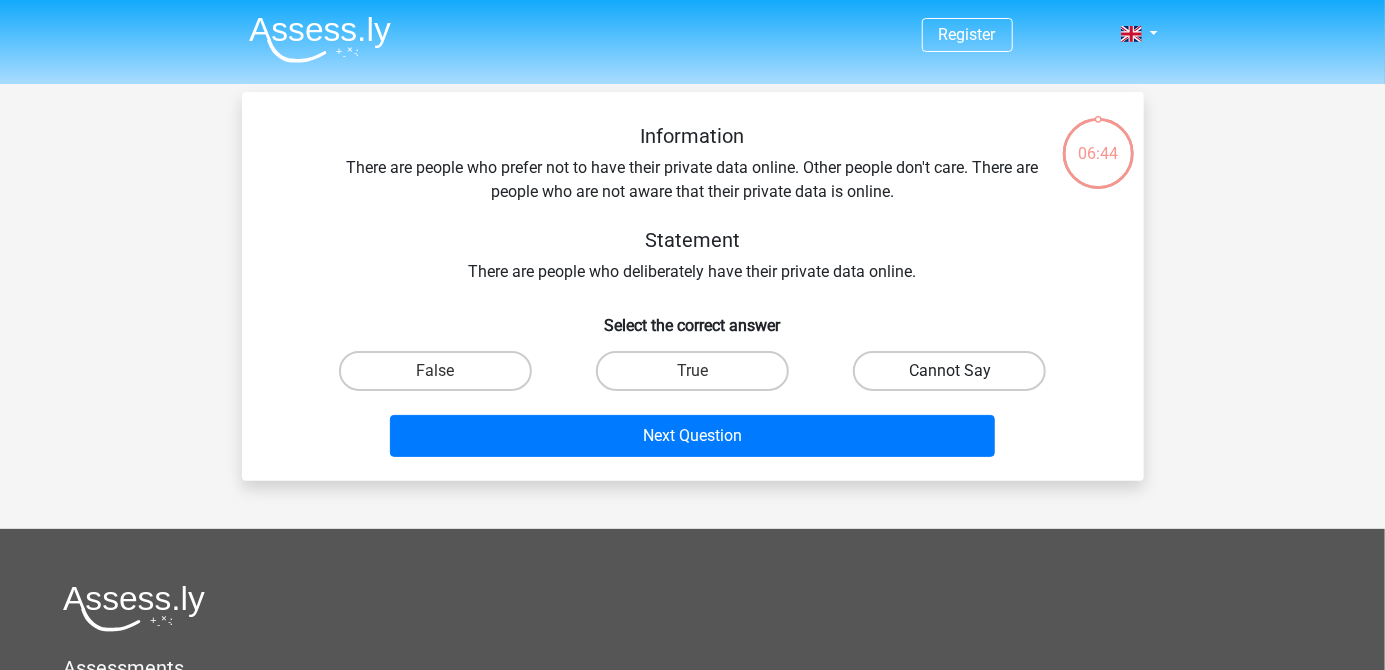 click on "Cannot Say" at bounding box center [949, 371] 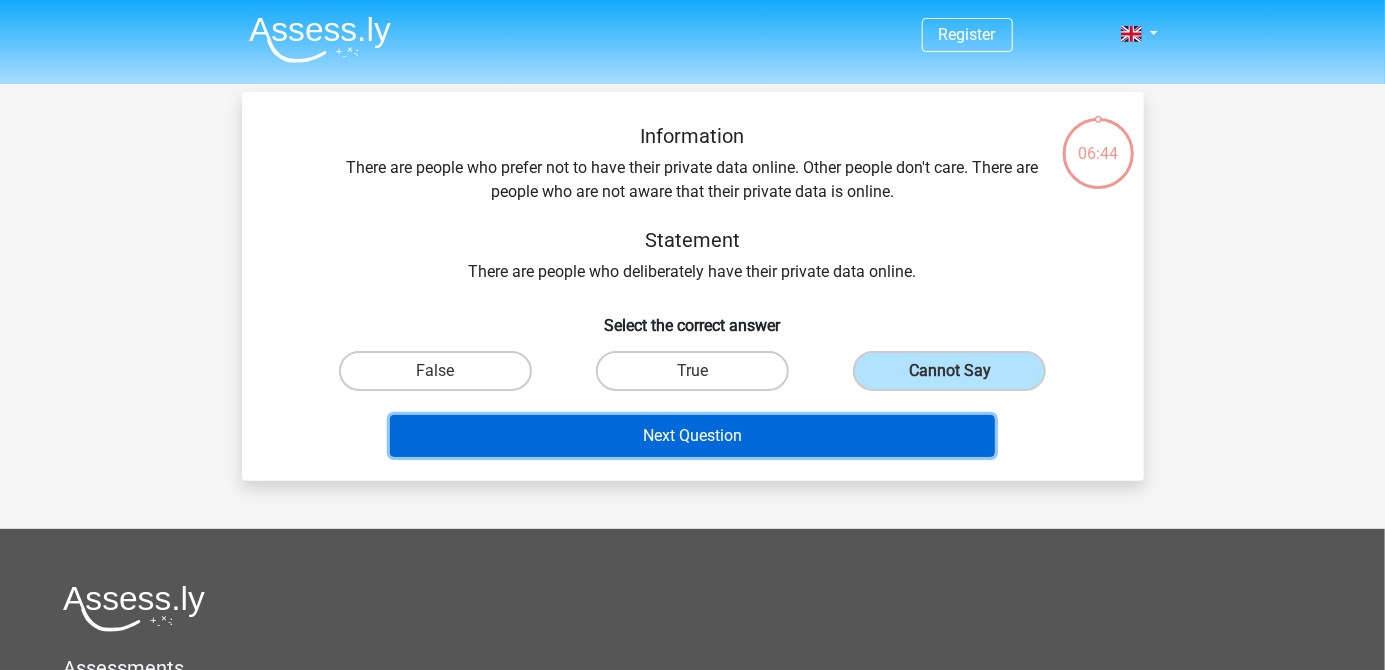 click on "Next Question" at bounding box center [692, 436] 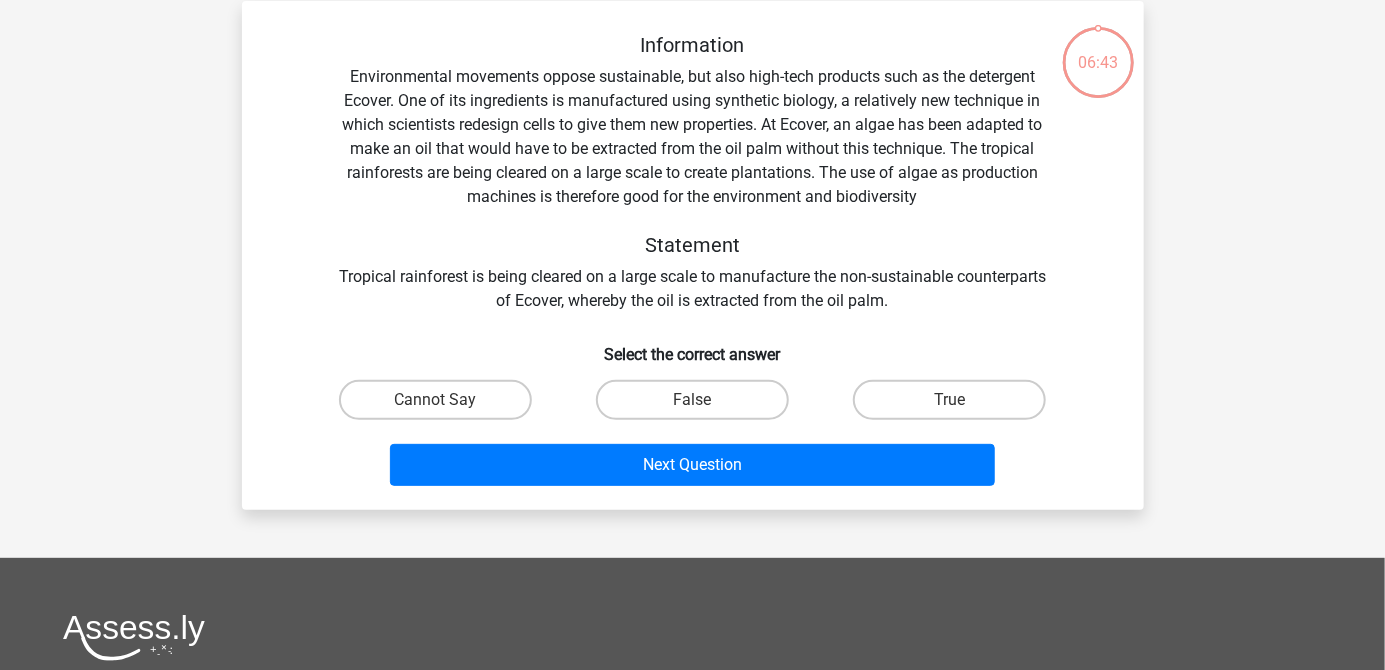 scroll, scrollTop: 92, scrollLeft: 0, axis: vertical 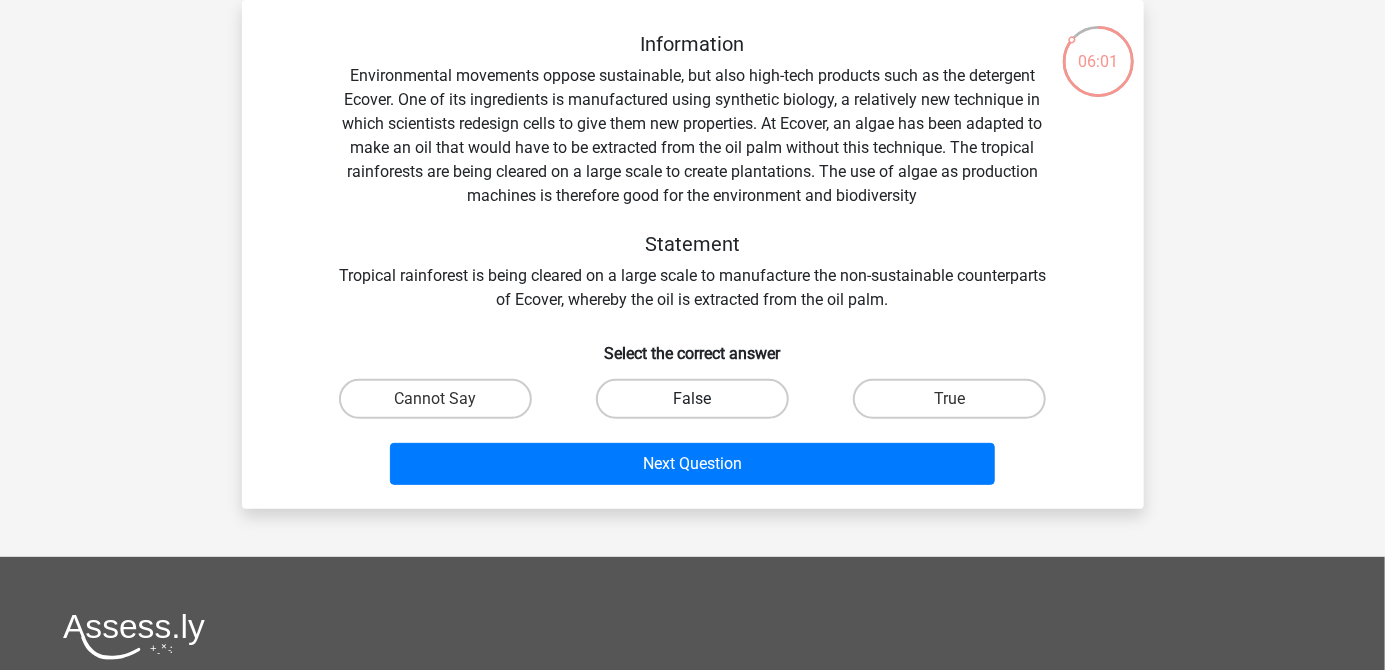 click on "False" at bounding box center (692, 399) 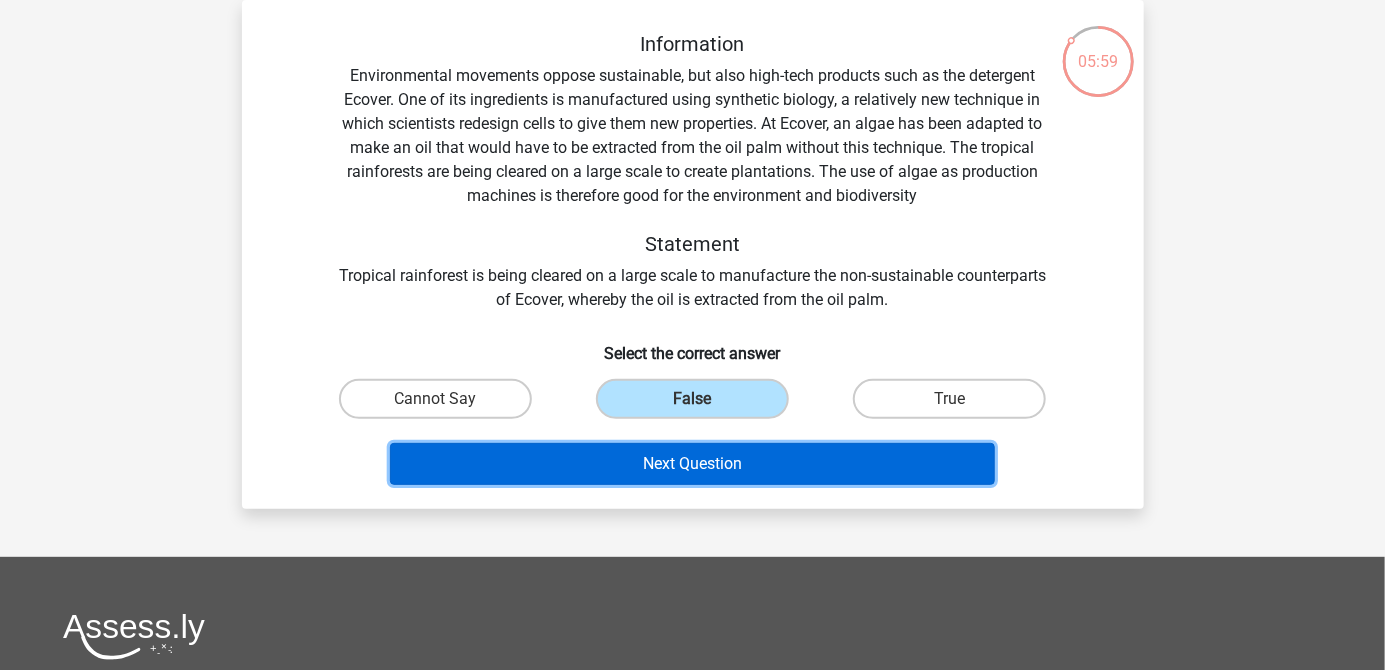 click on "Next Question" at bounding box center [692, 464] 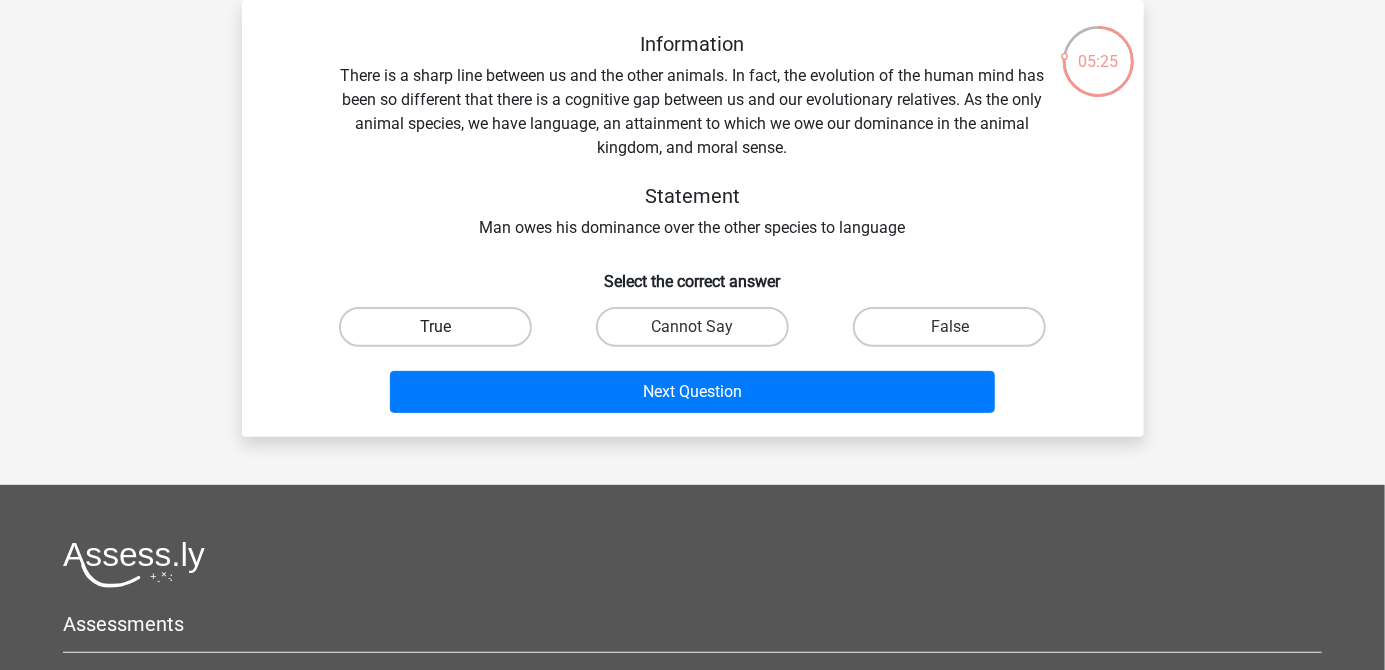 click on "True" at bounding box center (435, 327) 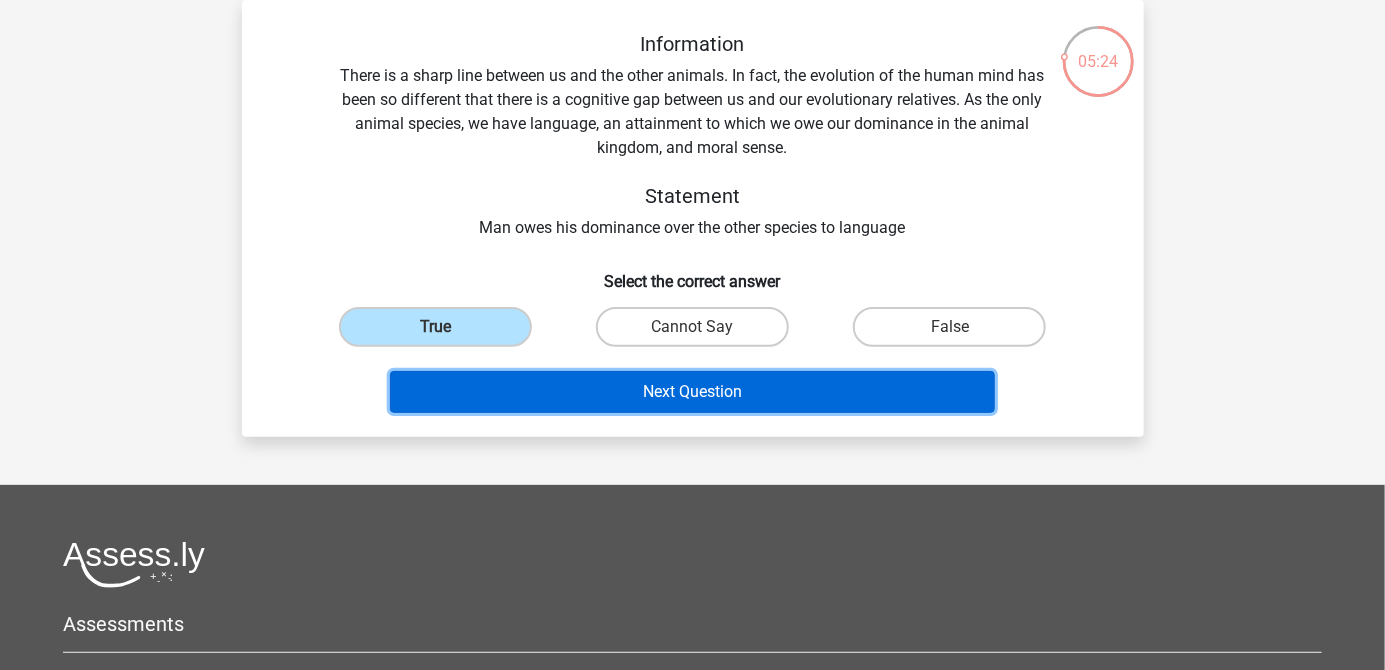 click on "Next Question" at bounding box center (692, 392) 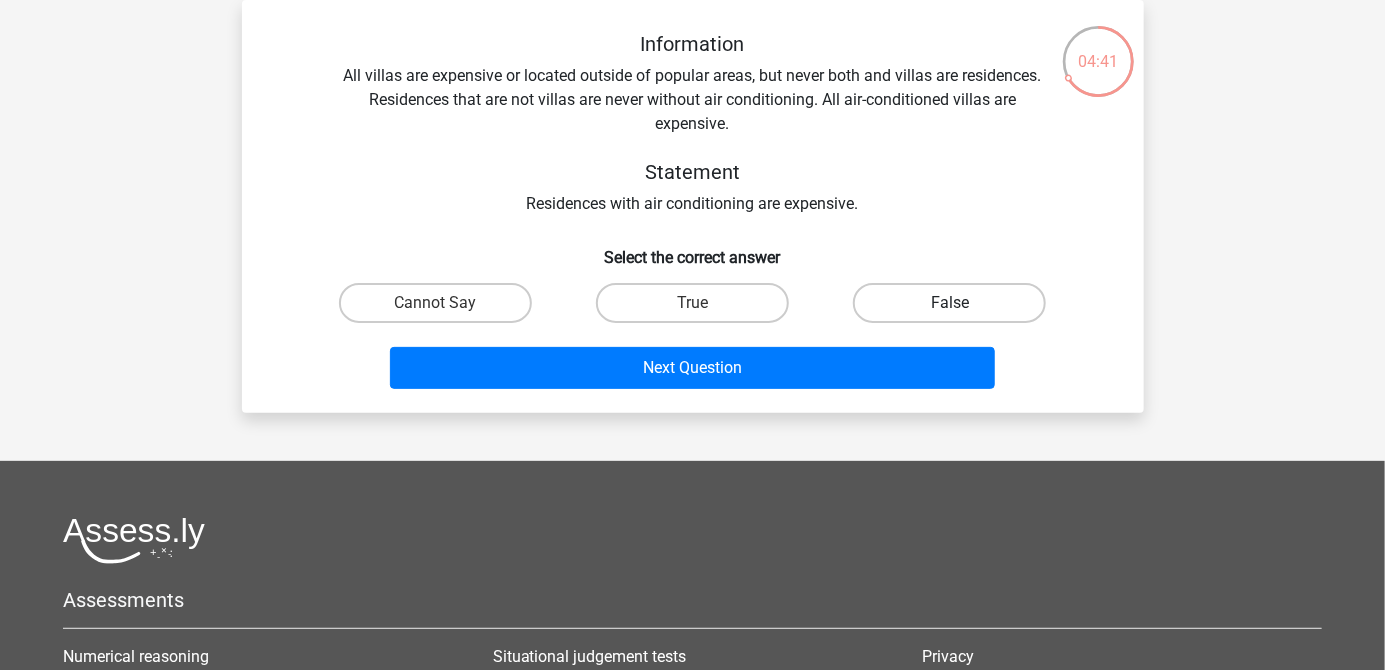 click on "False" at bounding box center (949, 303) 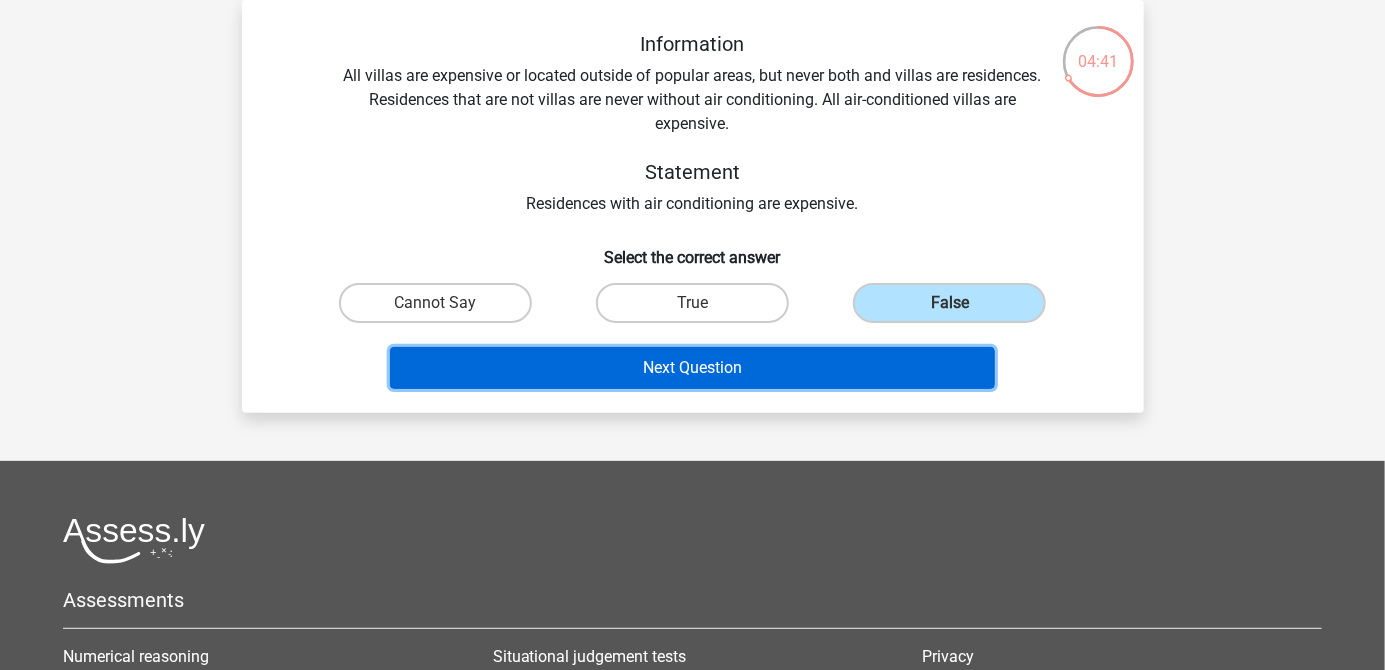 click on "Next Question" at bounding box center [692, 368] 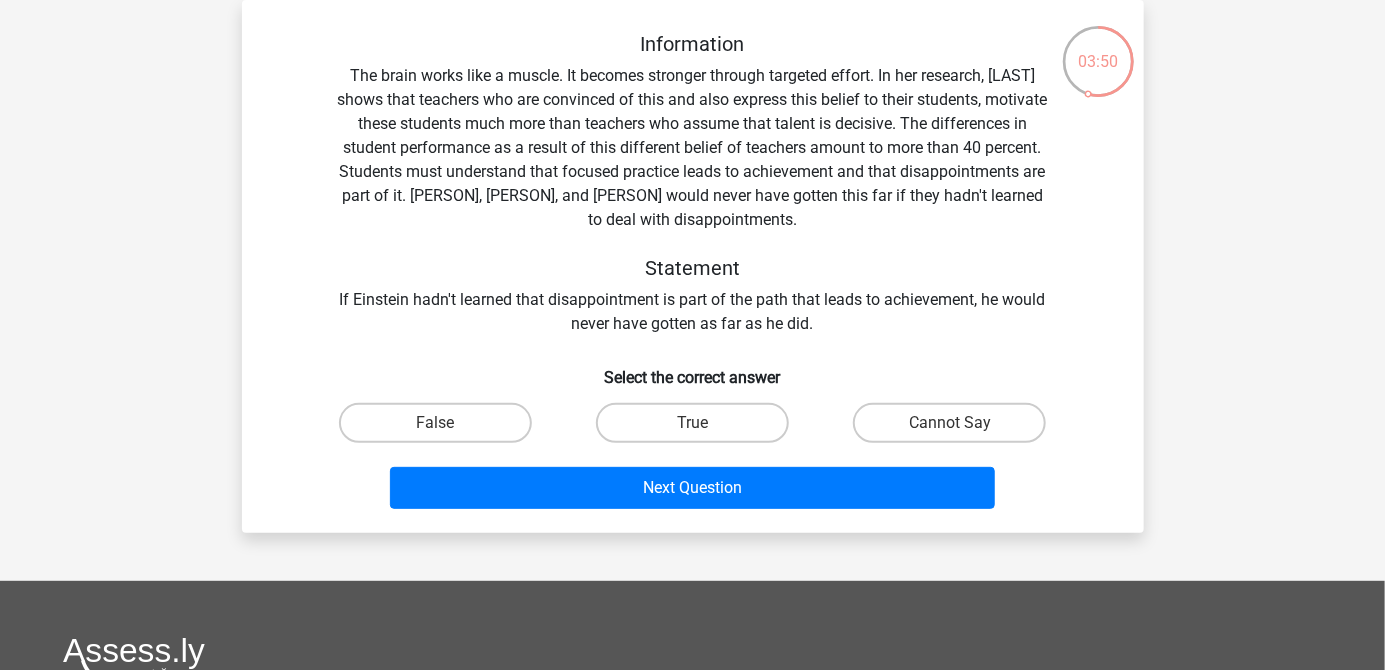 click on "True" at bounding box center (698, 429) 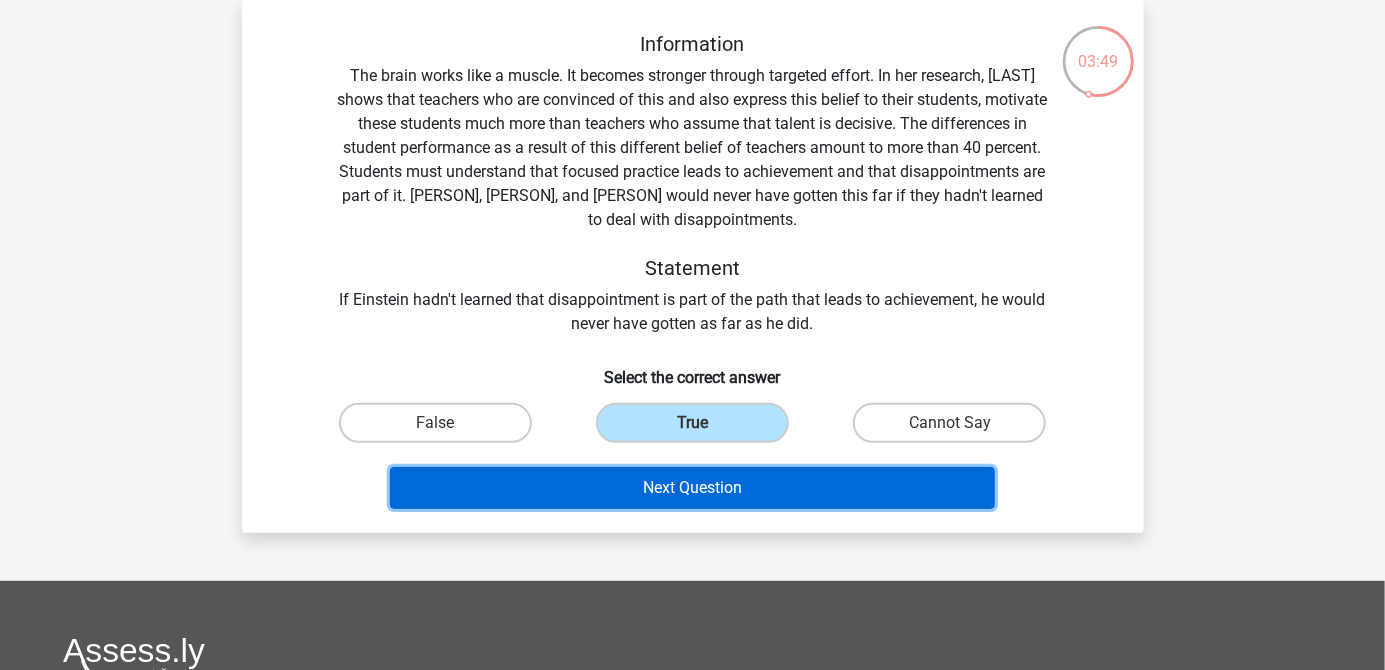 click on "Next Question" at bounding box center (692, 488) 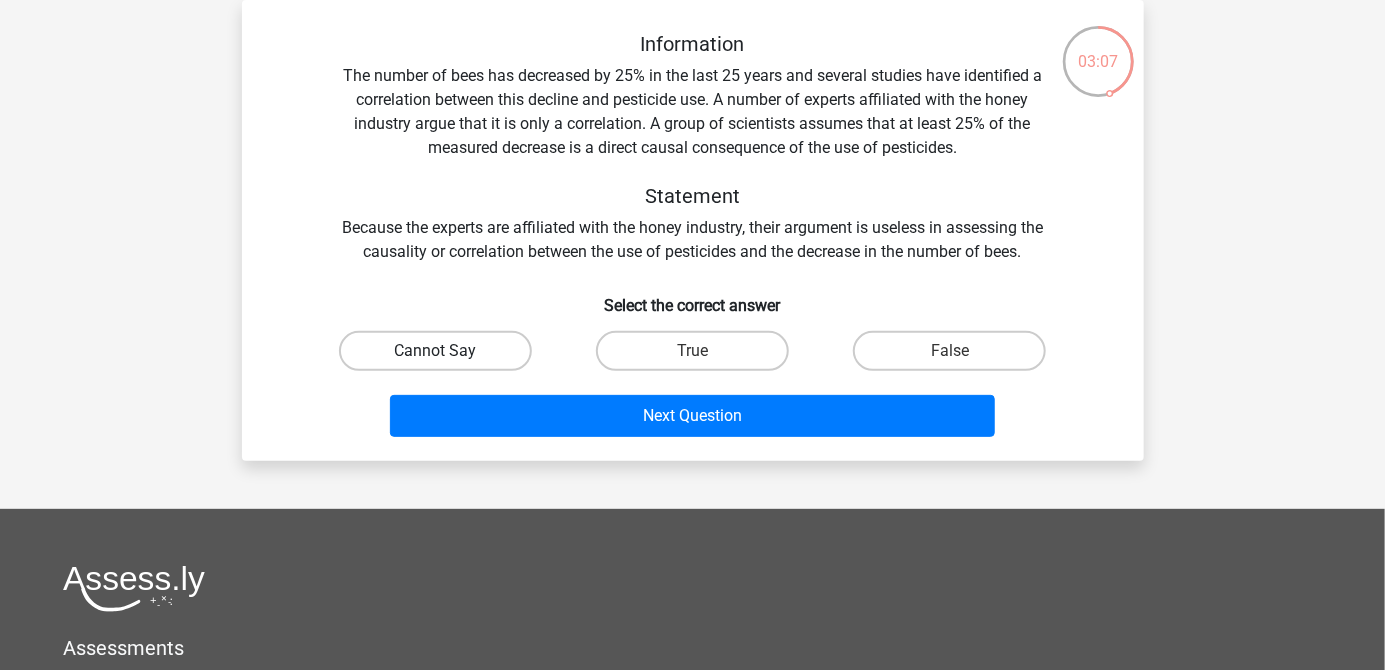 drag, startPoint x: 461, startPoint y: 352, endPoint x: 452, endPoint y: 359, distance: 11.401754 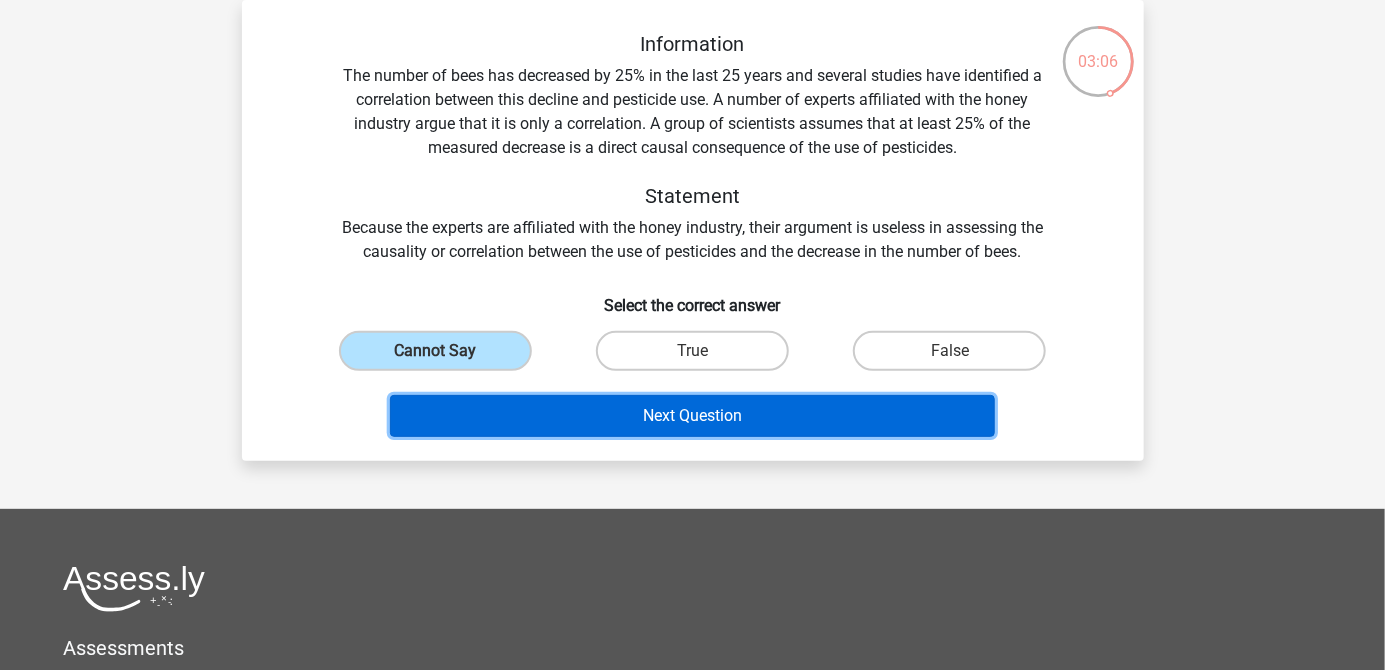 click on "Next Question" at bounding box center (692, 416) 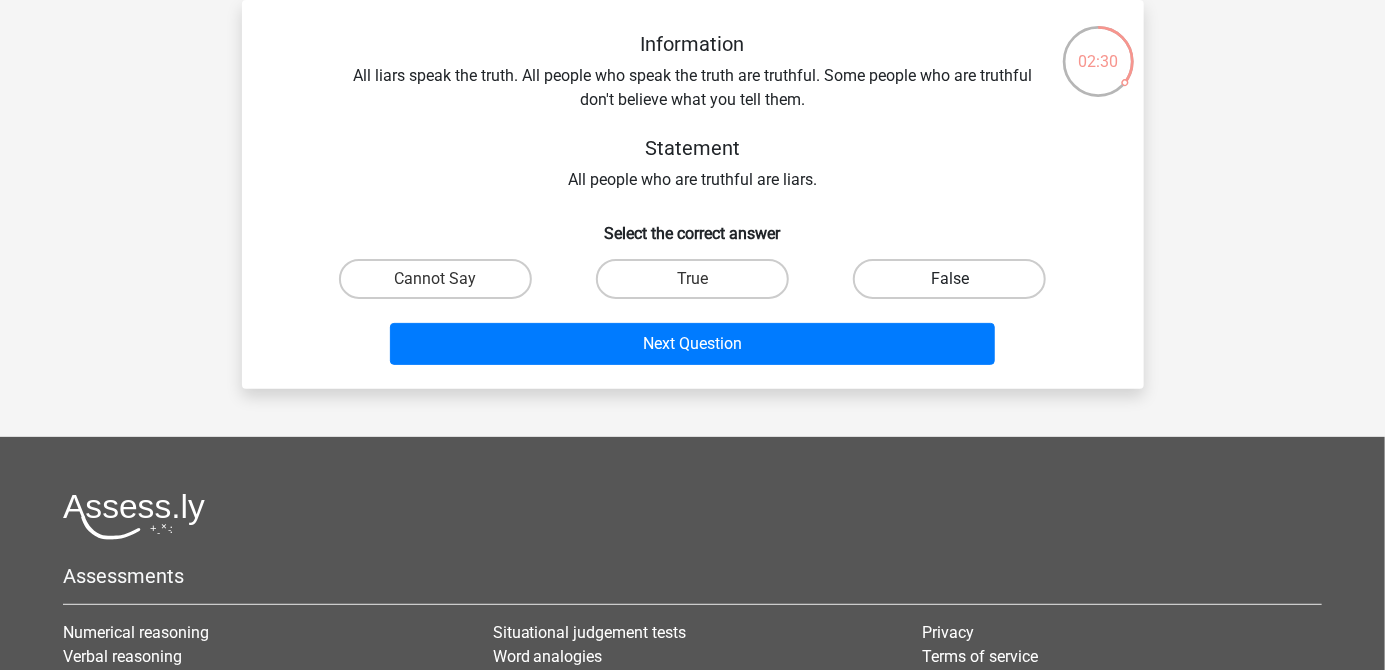 click on "False" at bounding box center [949, 279] 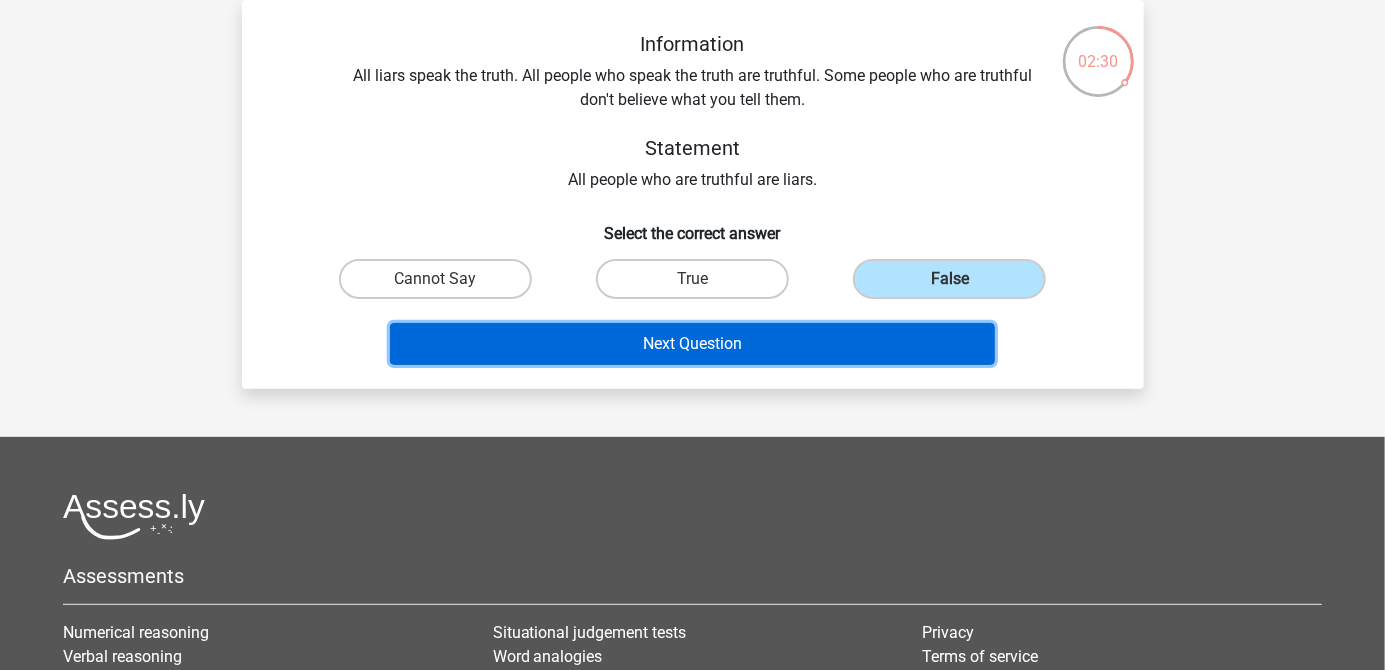 click on "Next Question" at bounding box center (692, 344) 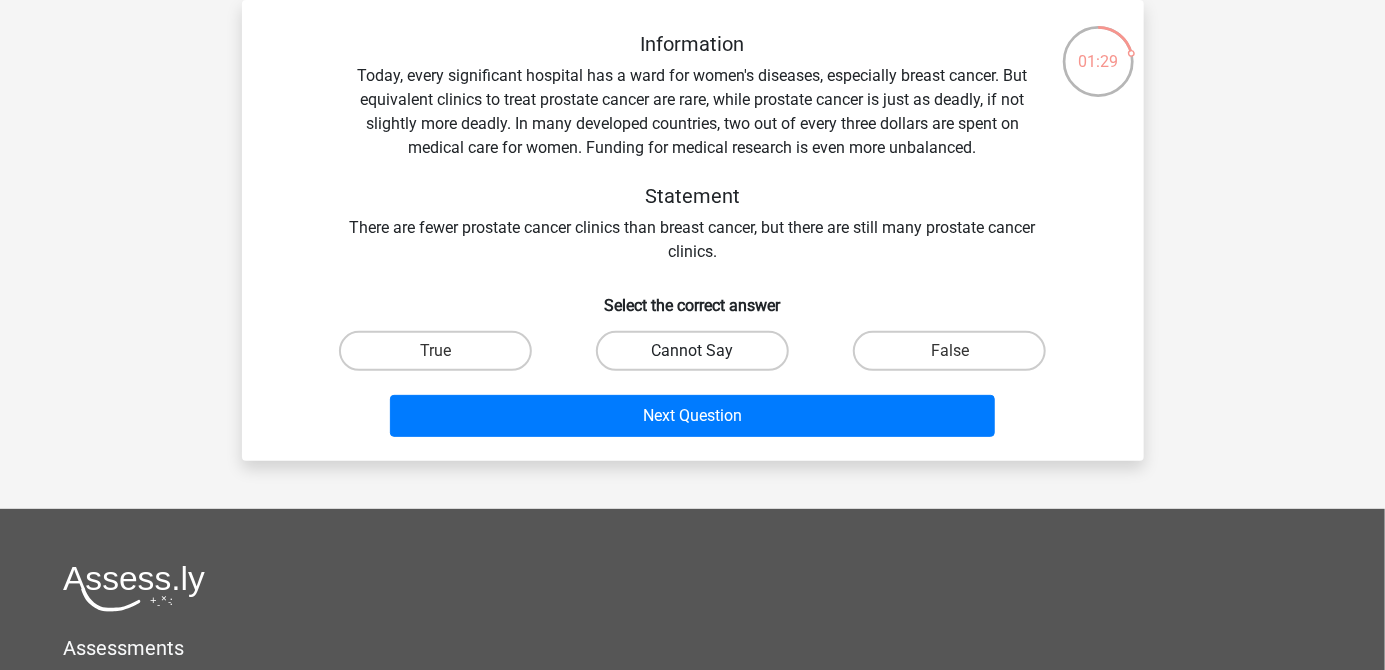 drag, startPoint x: 715, startPoint y: 353, endPoint x: 704, endPoint y: 355, distance: 11.18034 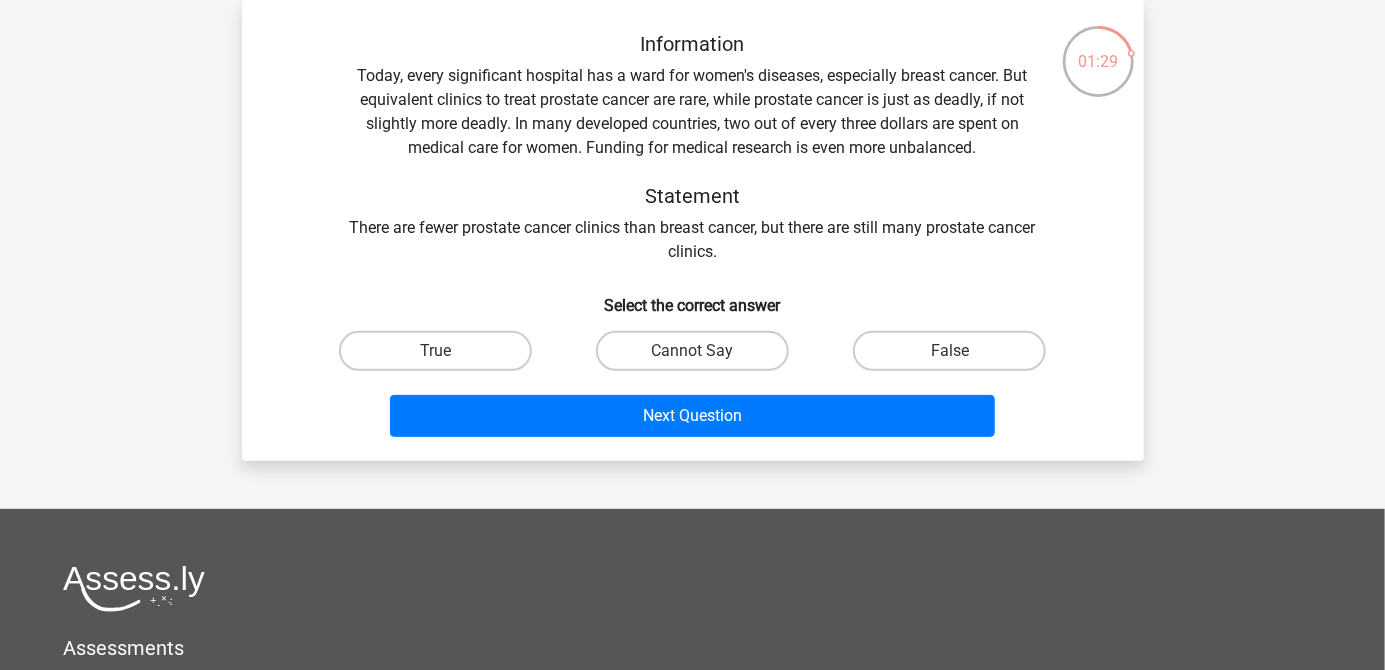 click on "Cannot Say" at bounding box center [692, 351] 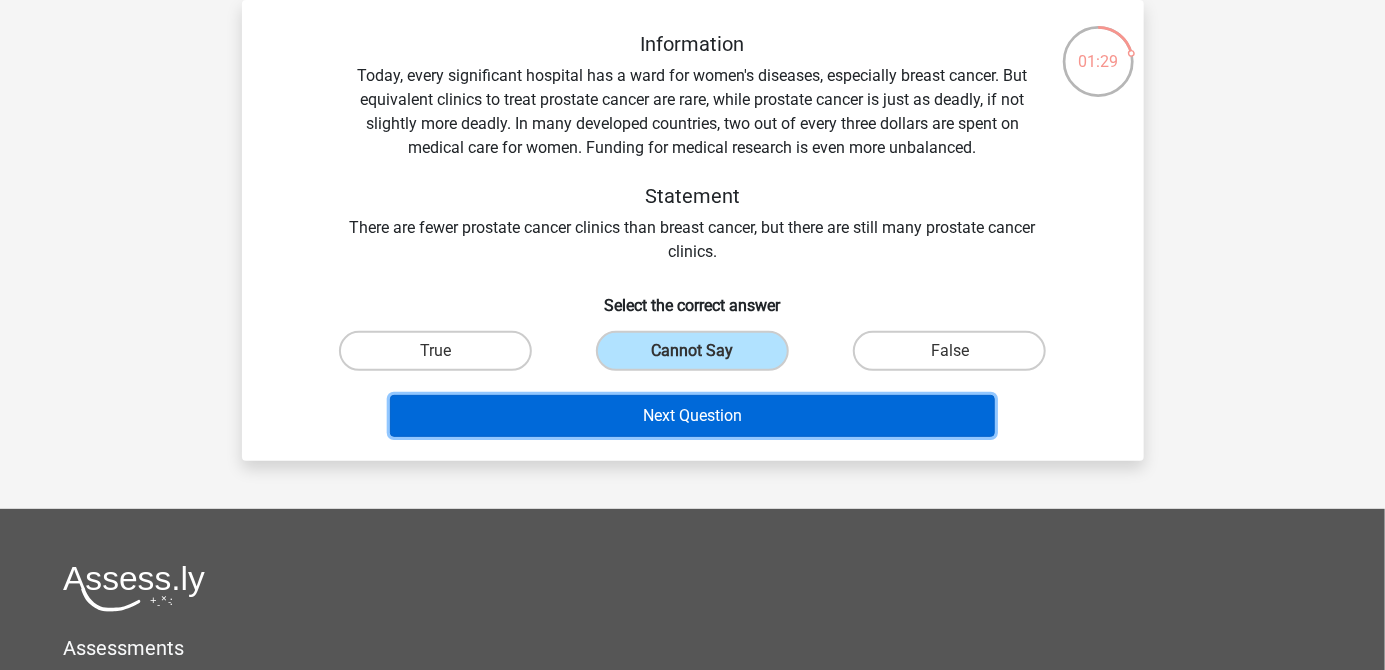 click on "Next Question" at bounding box center (692, 416) 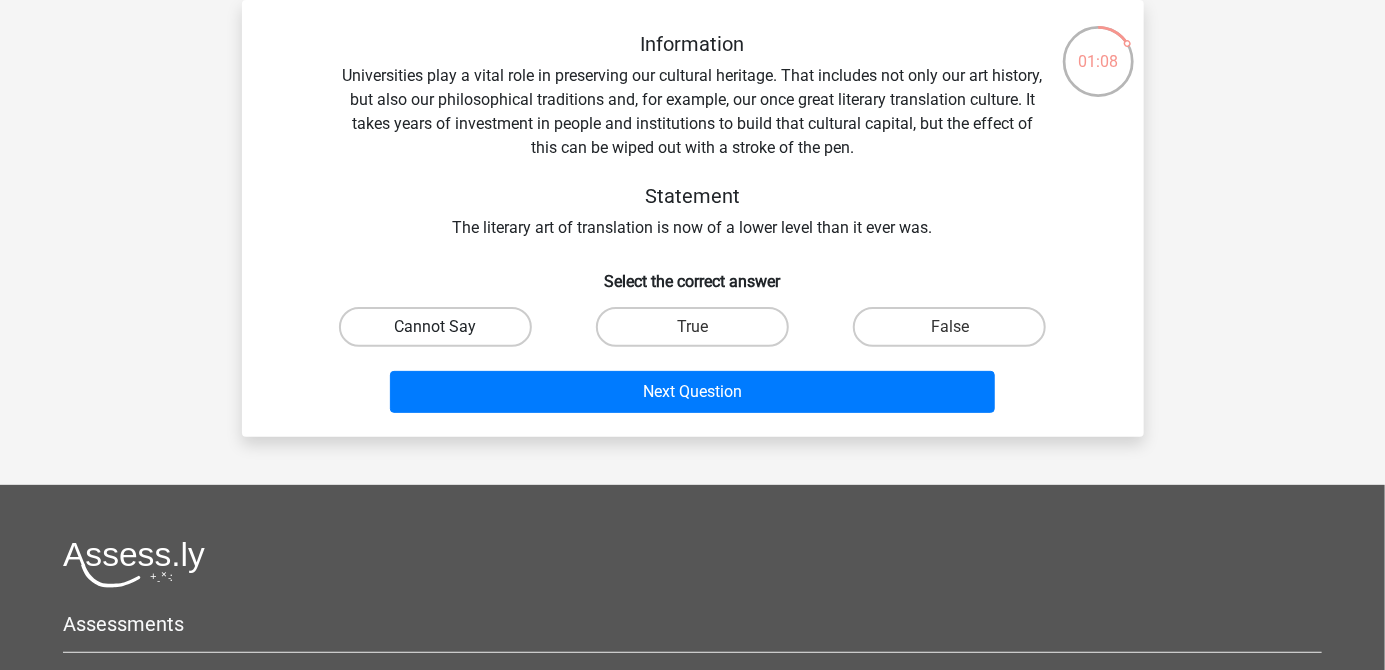 click on "Cannot Say" at bounding box center (435, 327) 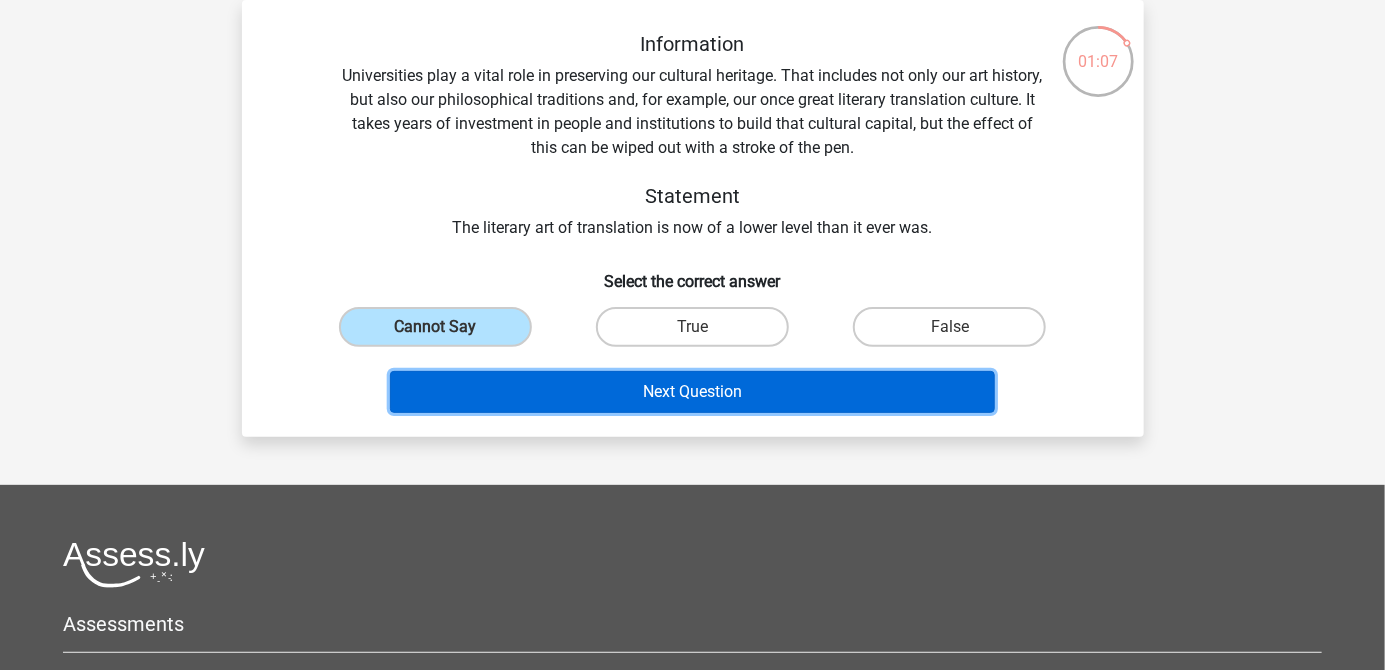 click on "Next Question" at bounding box center (692, 392) 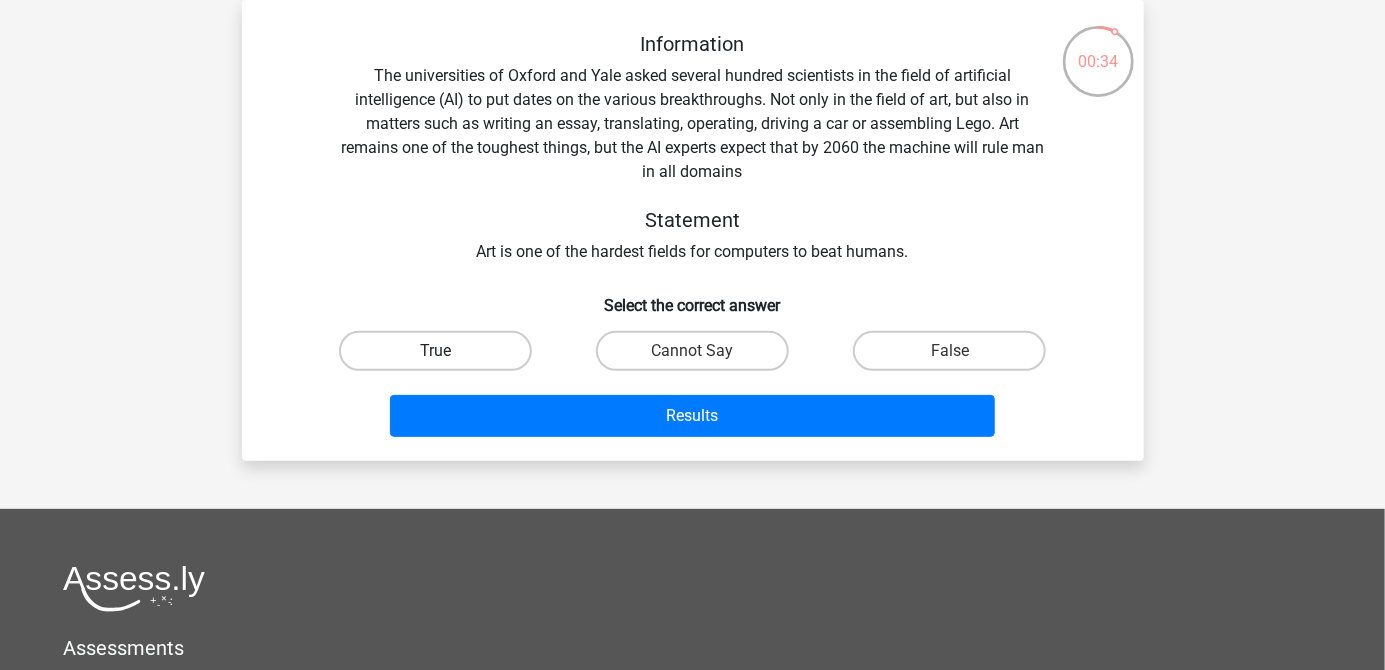 click on "True" at bounding box center (435, 351) 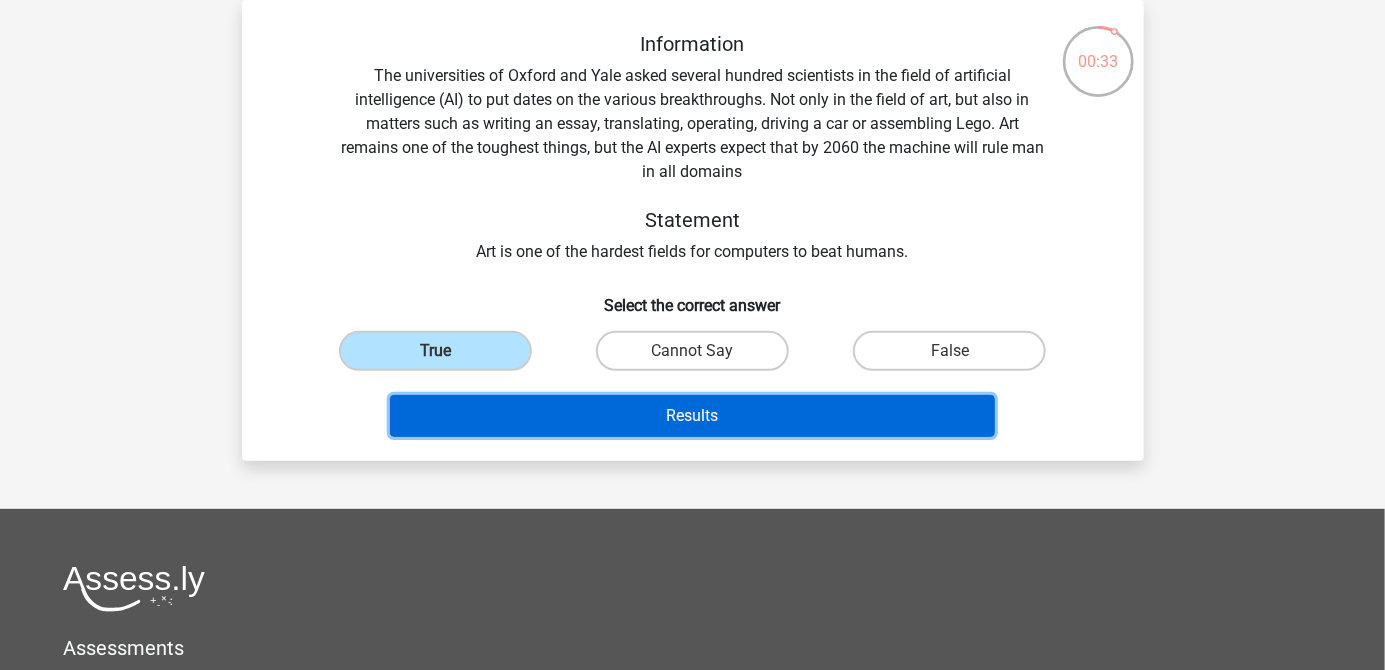 click on "Results" at bounding box center [692, 416] 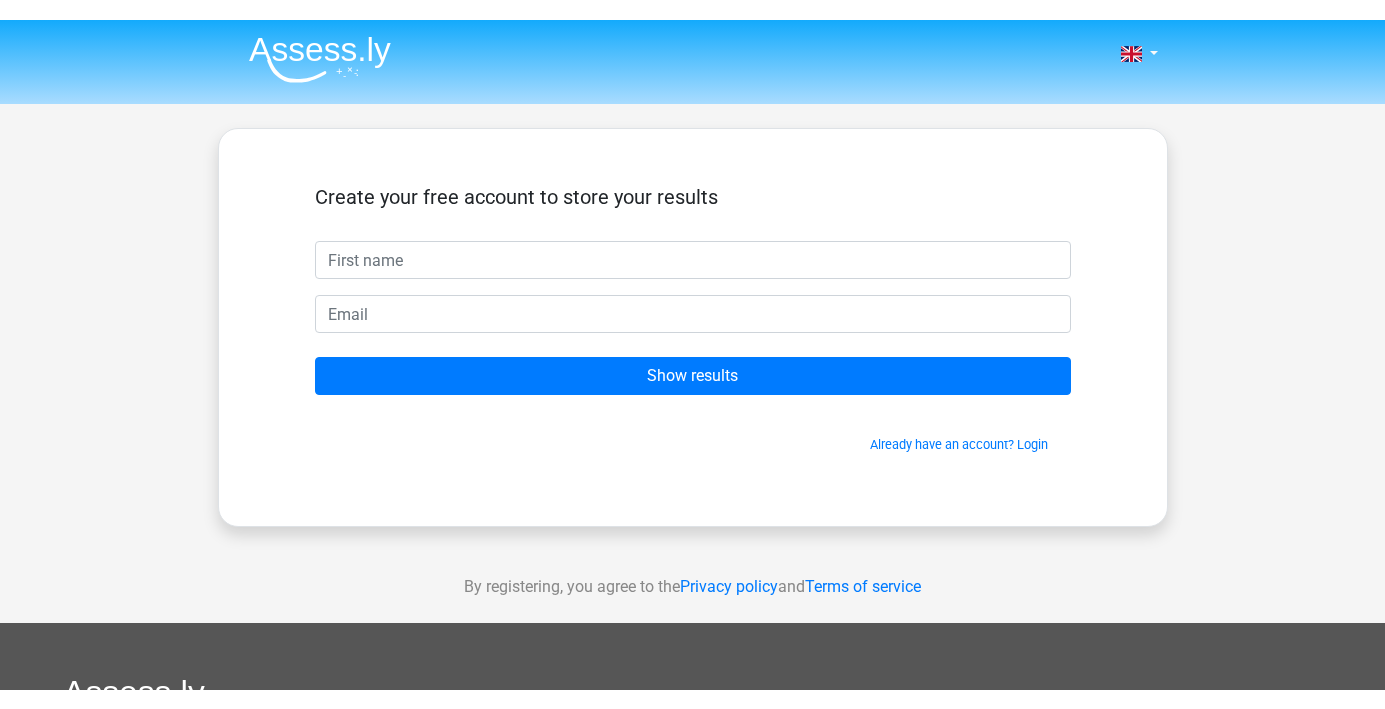 scroll, scrollTop: 0, scrollLeft: 0, axis: both 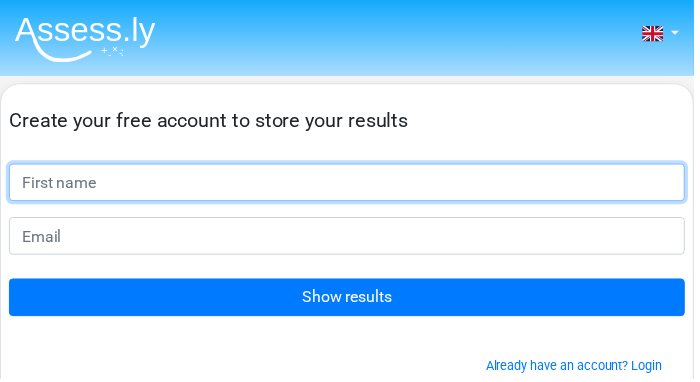 click on "Create your free account to store your results
Show results
Already have an account? Login" at bounding box center (350, 243) 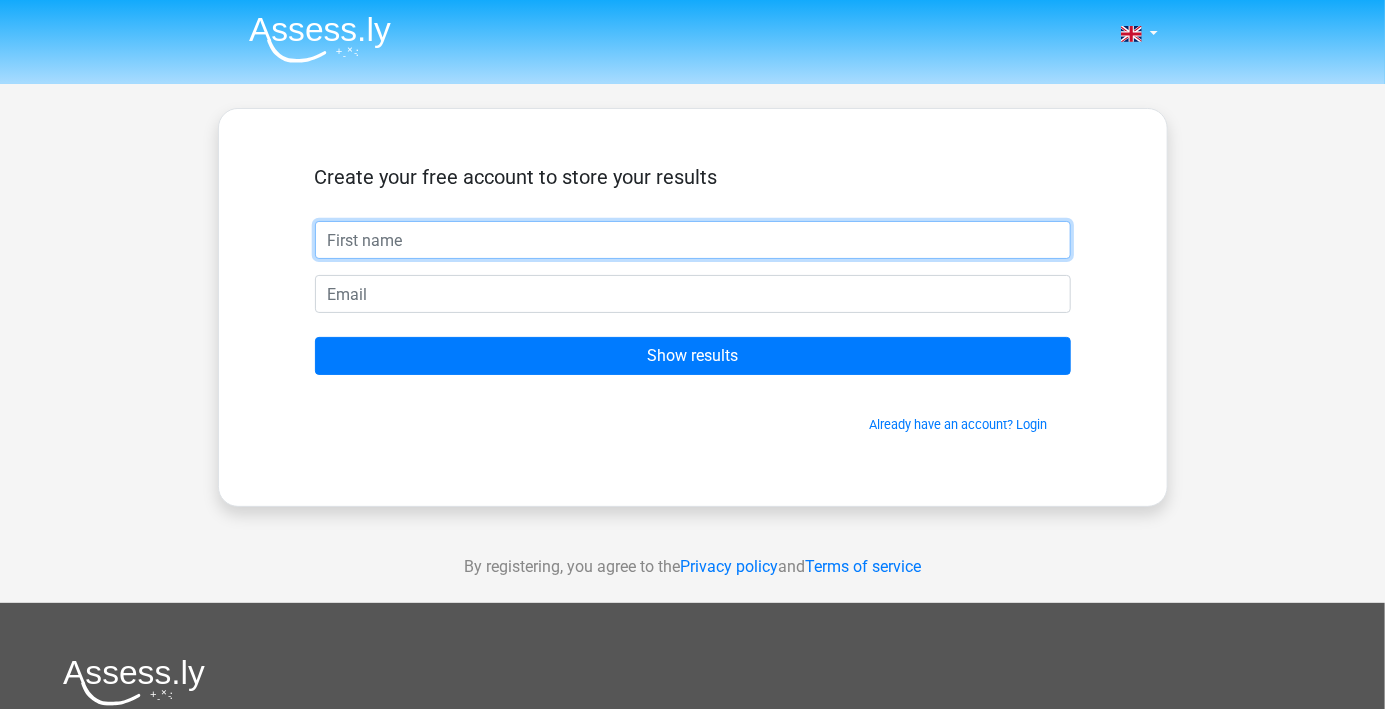 click at bounding box center (693, 240) 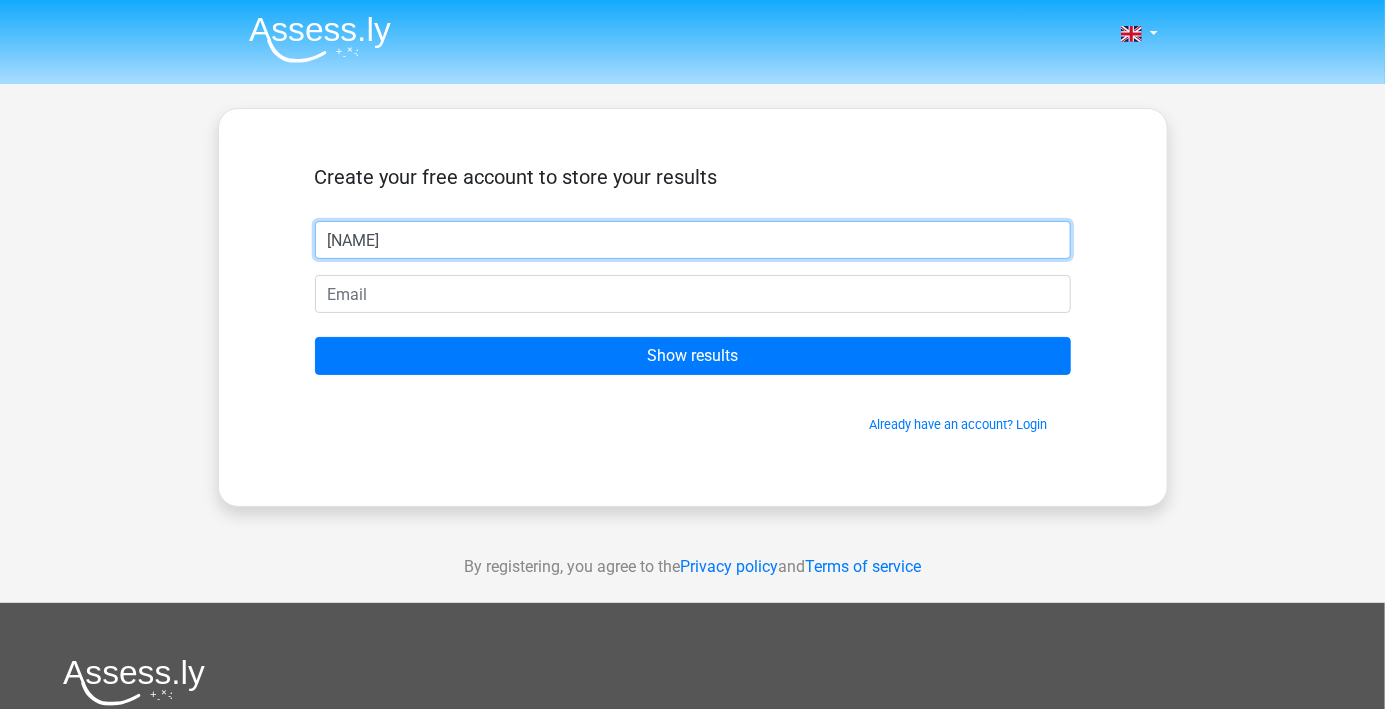 type on "sjm" 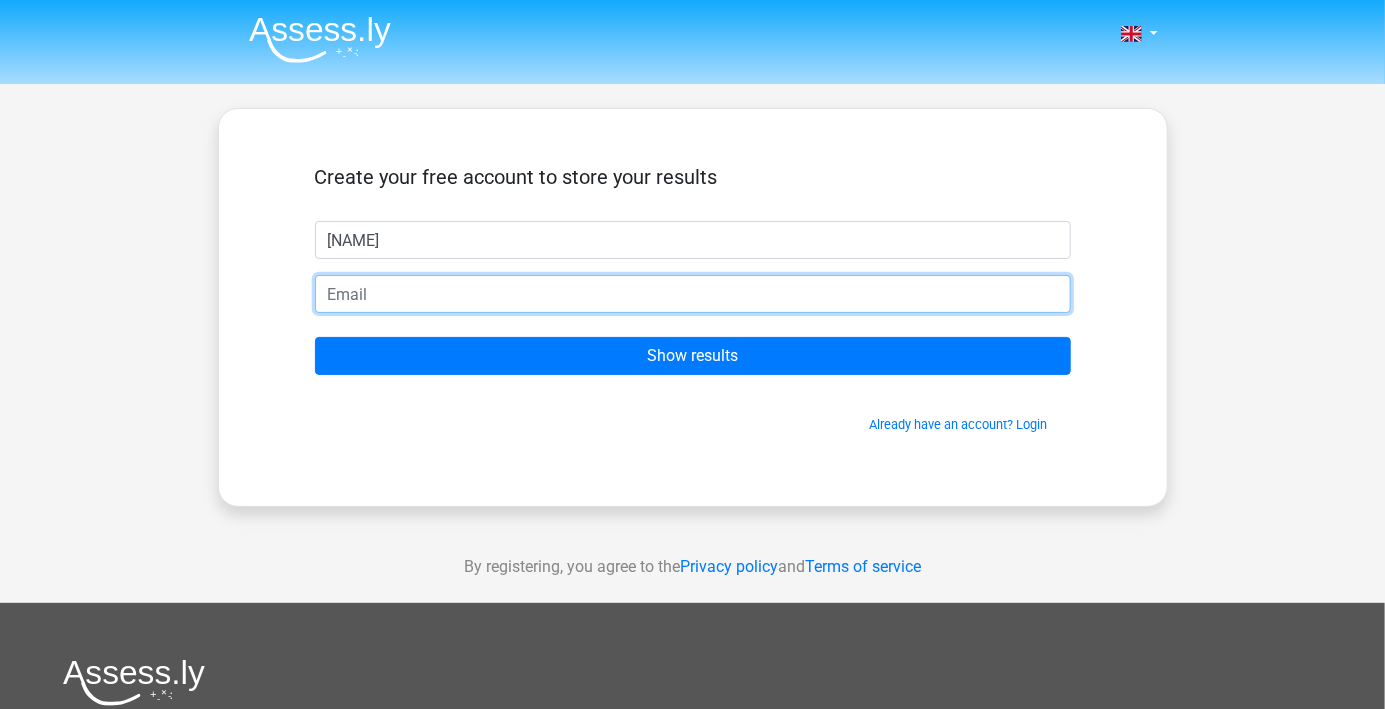 click at bounding box center (693, 294) 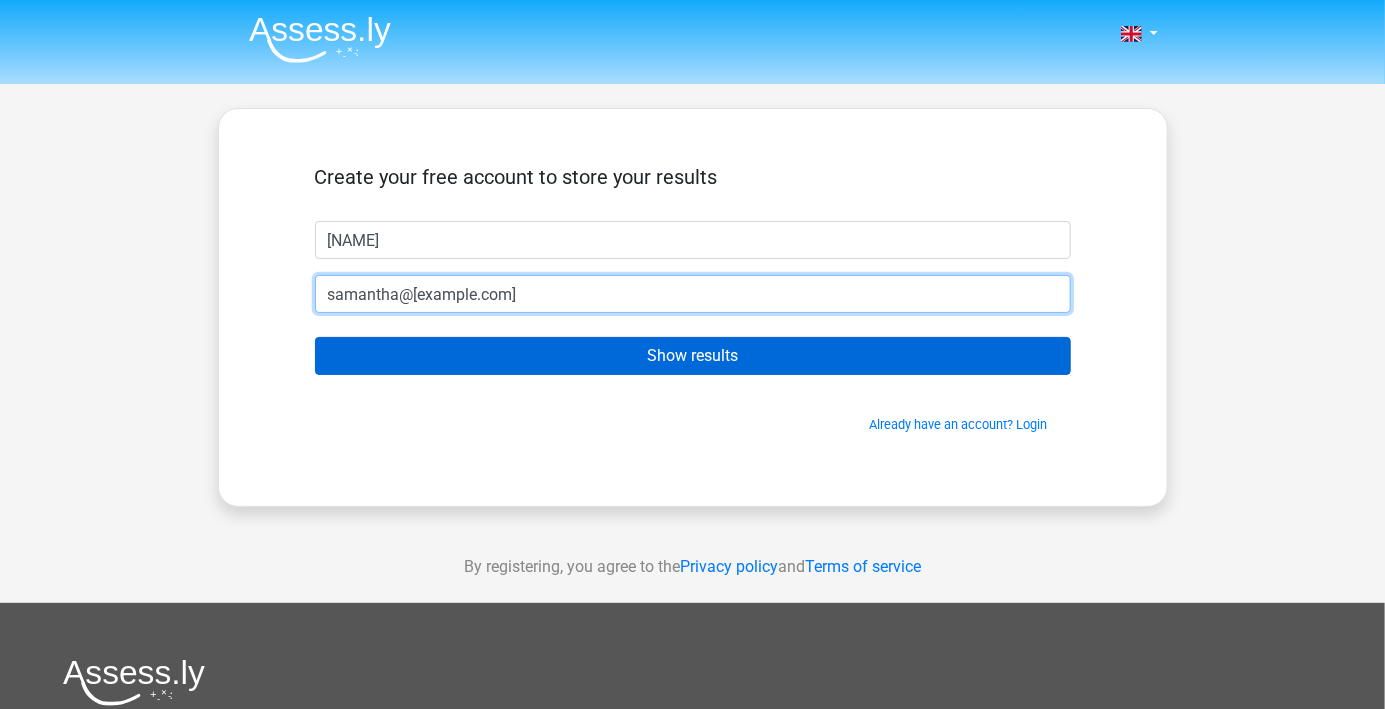 type on "samantha@farmersforclimateaction.org.au" 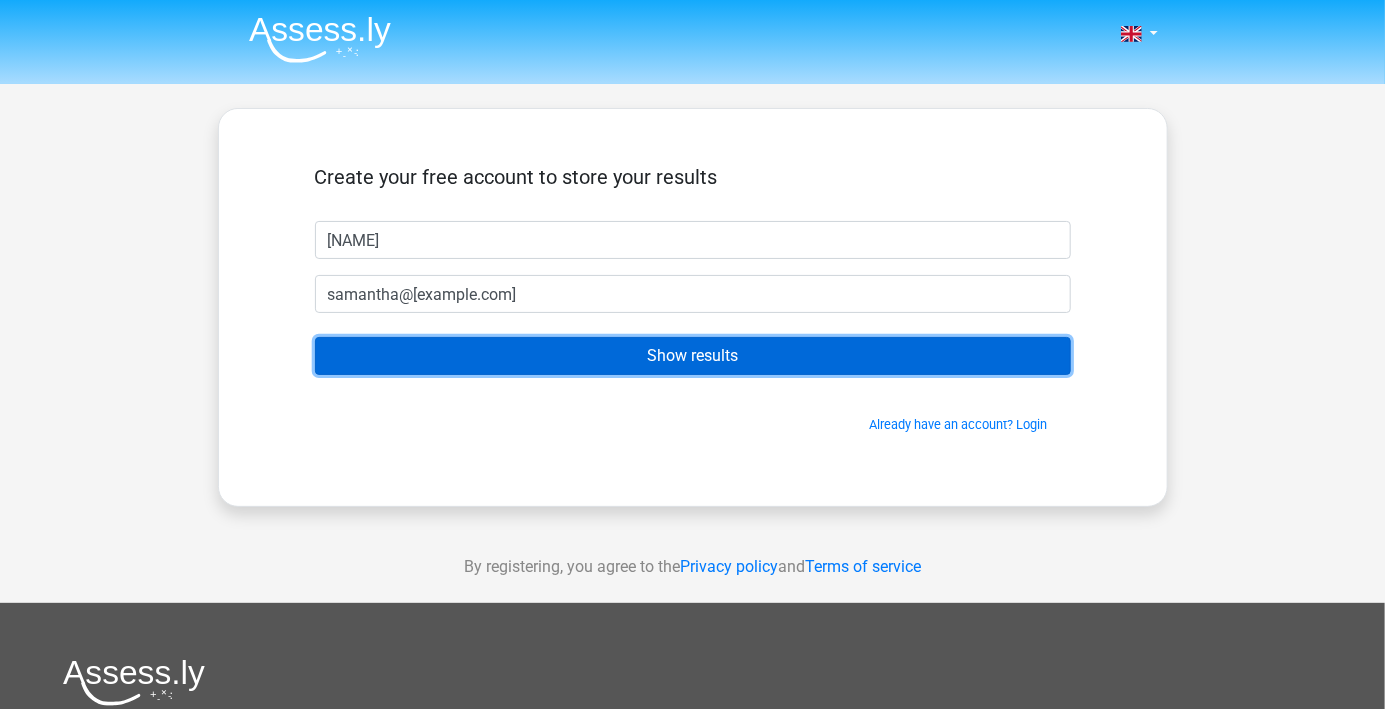 click on "Show results" at bounding box center (693, 356) 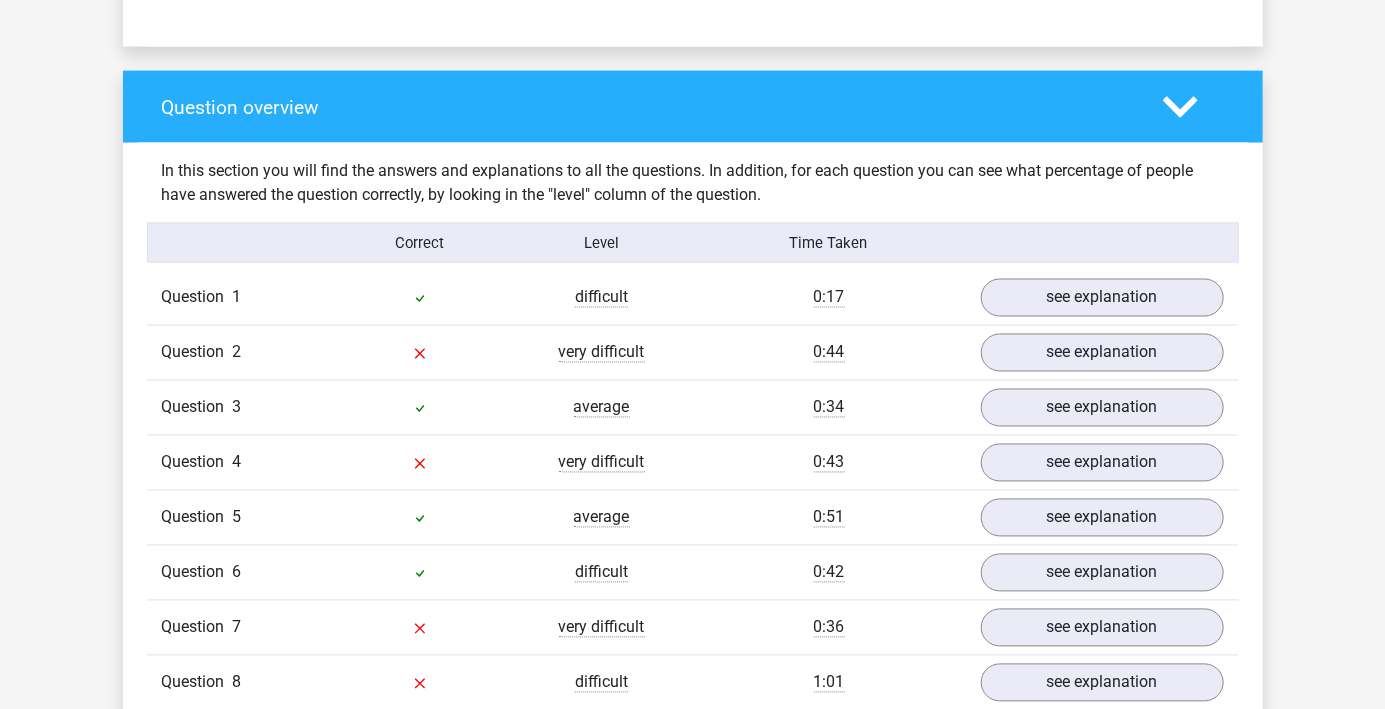 scroll, scrollTop: 1502, scrollLeft: 0, axis: vertical 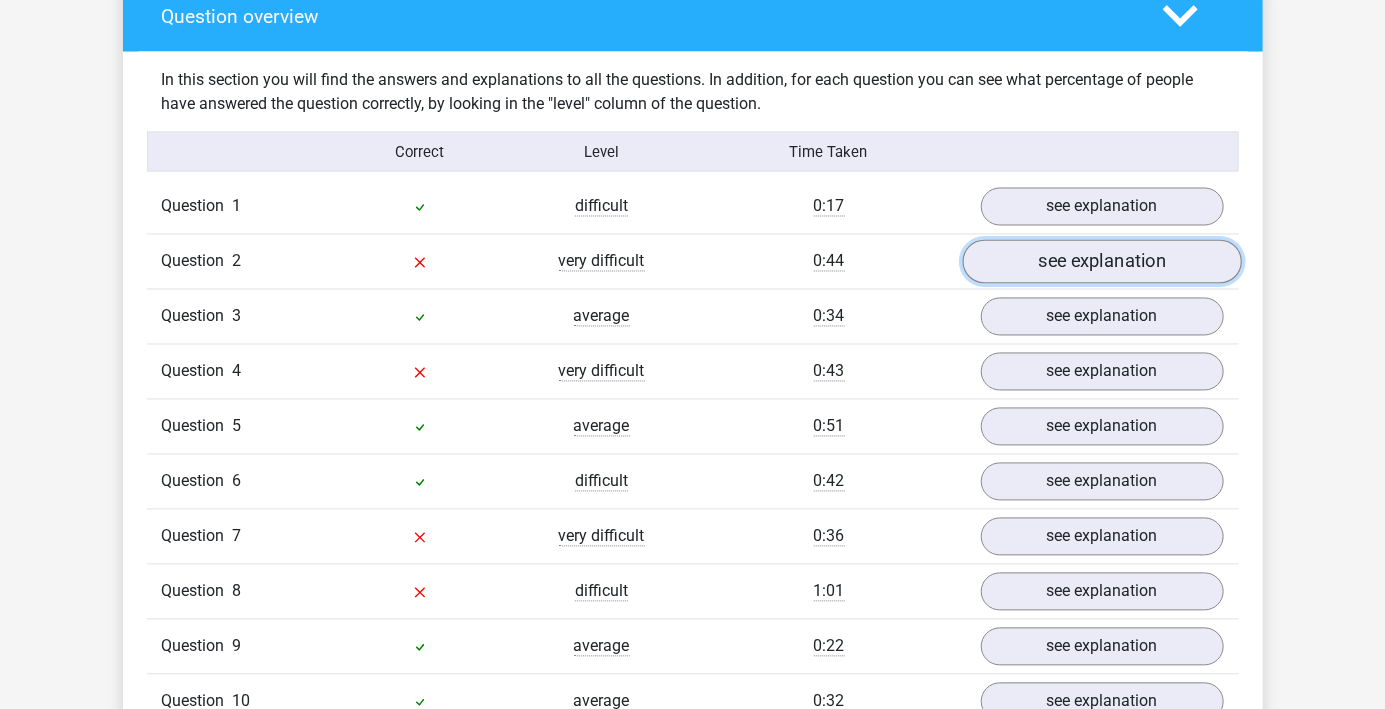 click on "see explanation" at bounding box center (1101, 262) 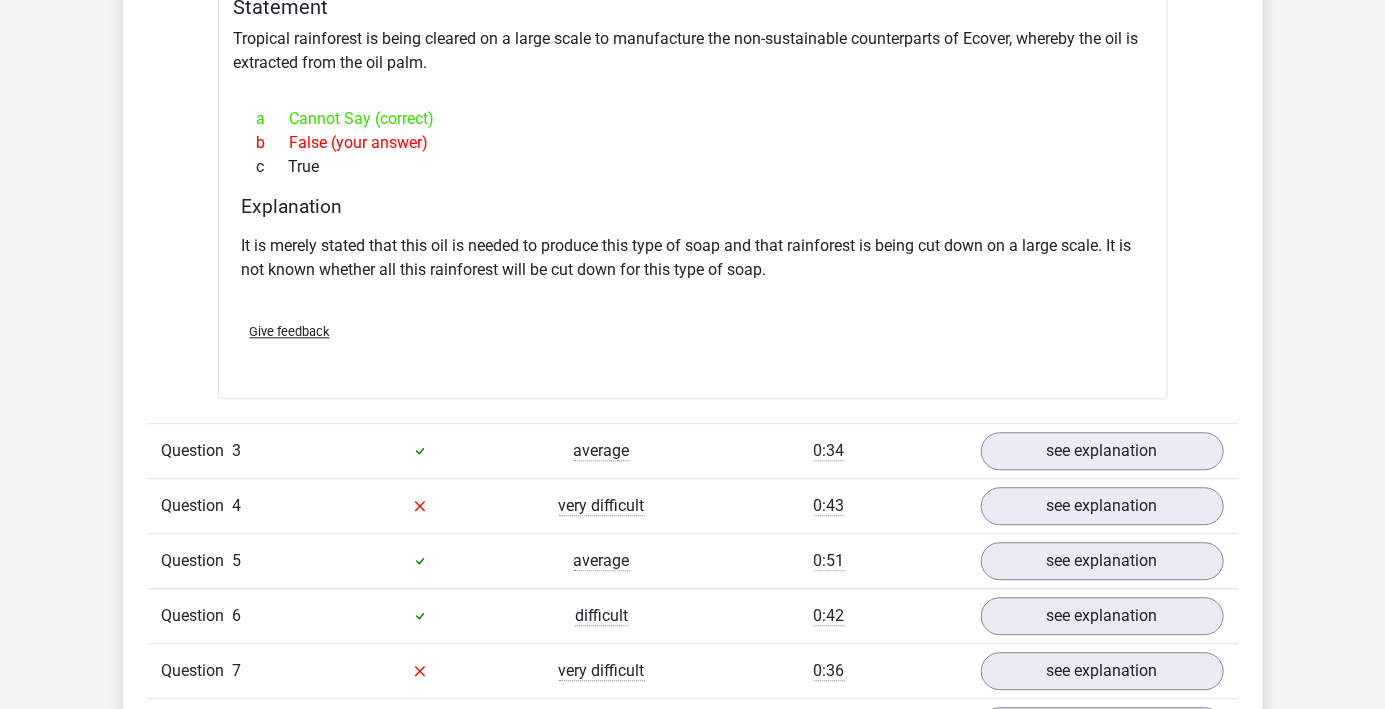 scroll, scrollTop: 2078, scrollLeft: 0, axis: vertical 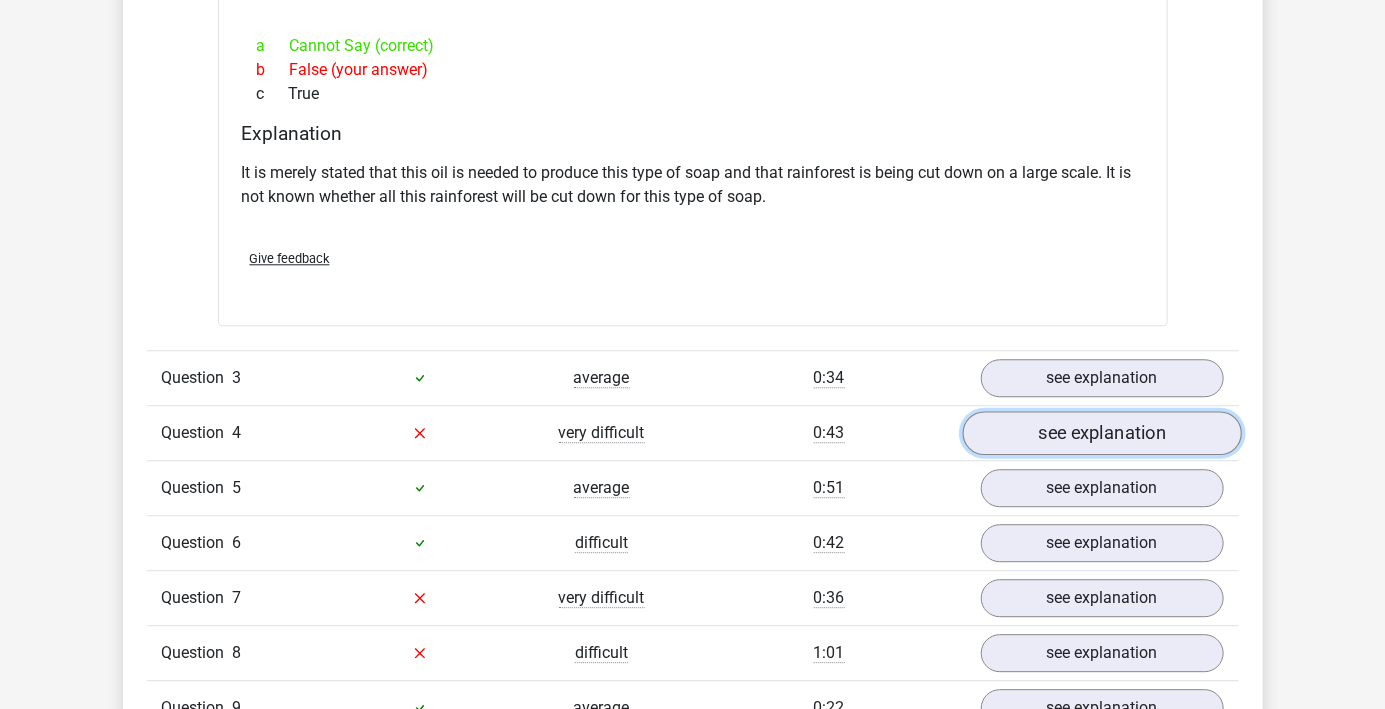click on "see explanation" at bounding box center [1101, 433] 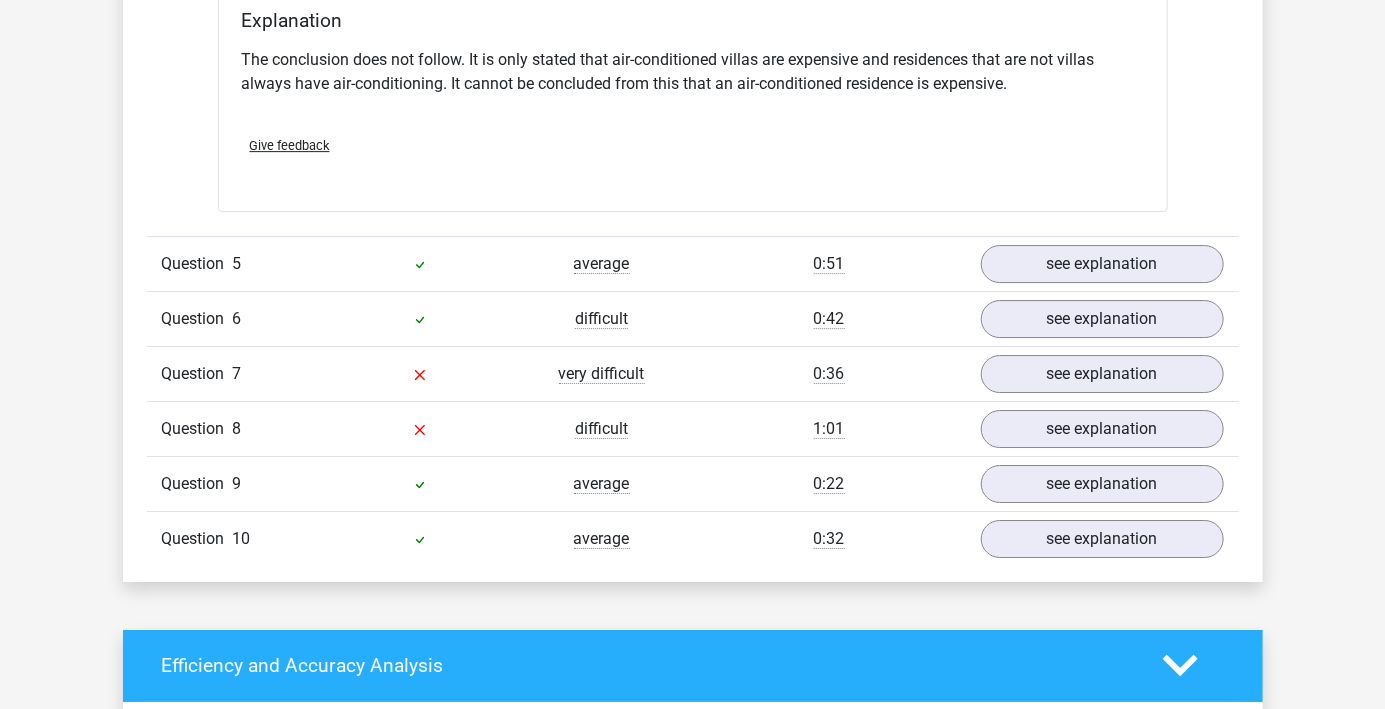 scroll, scrollTop: 2846, scrollLeft: 0, axis: vertical 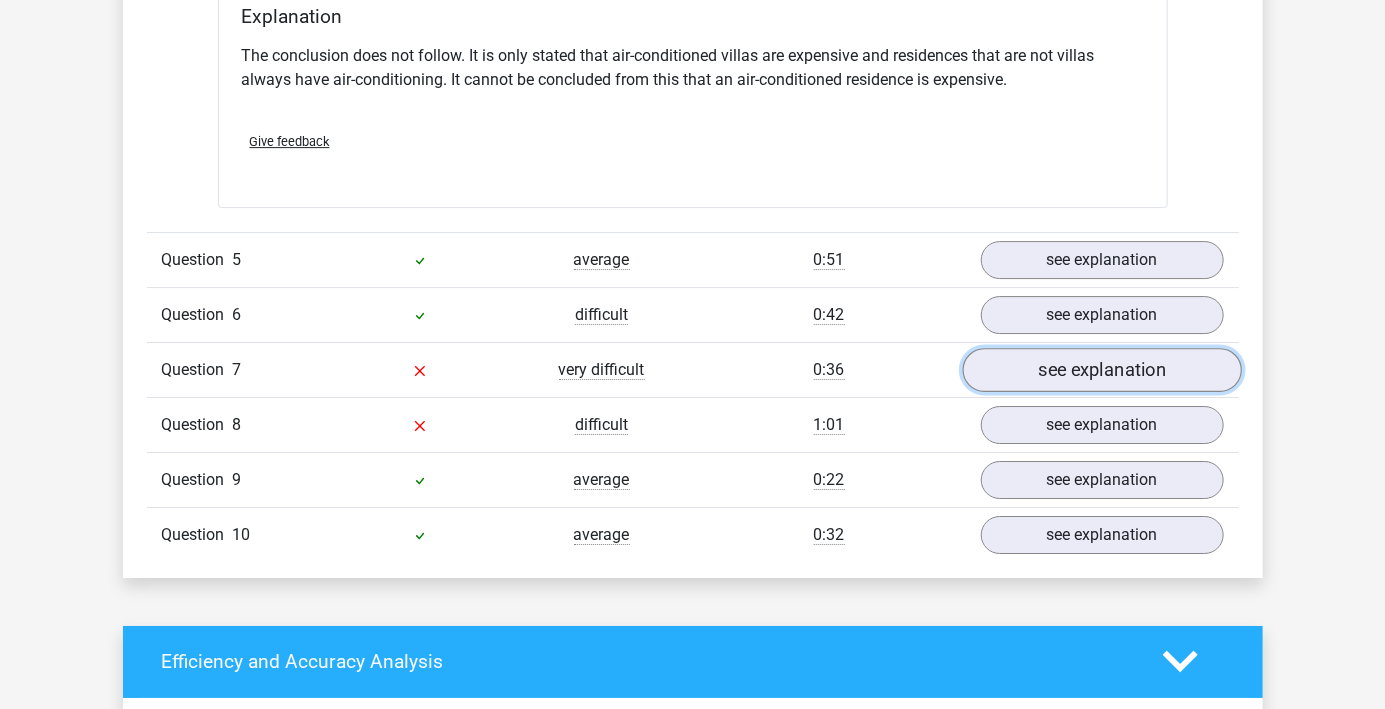 click on "see explanation" at bounding box center [1101, 370] 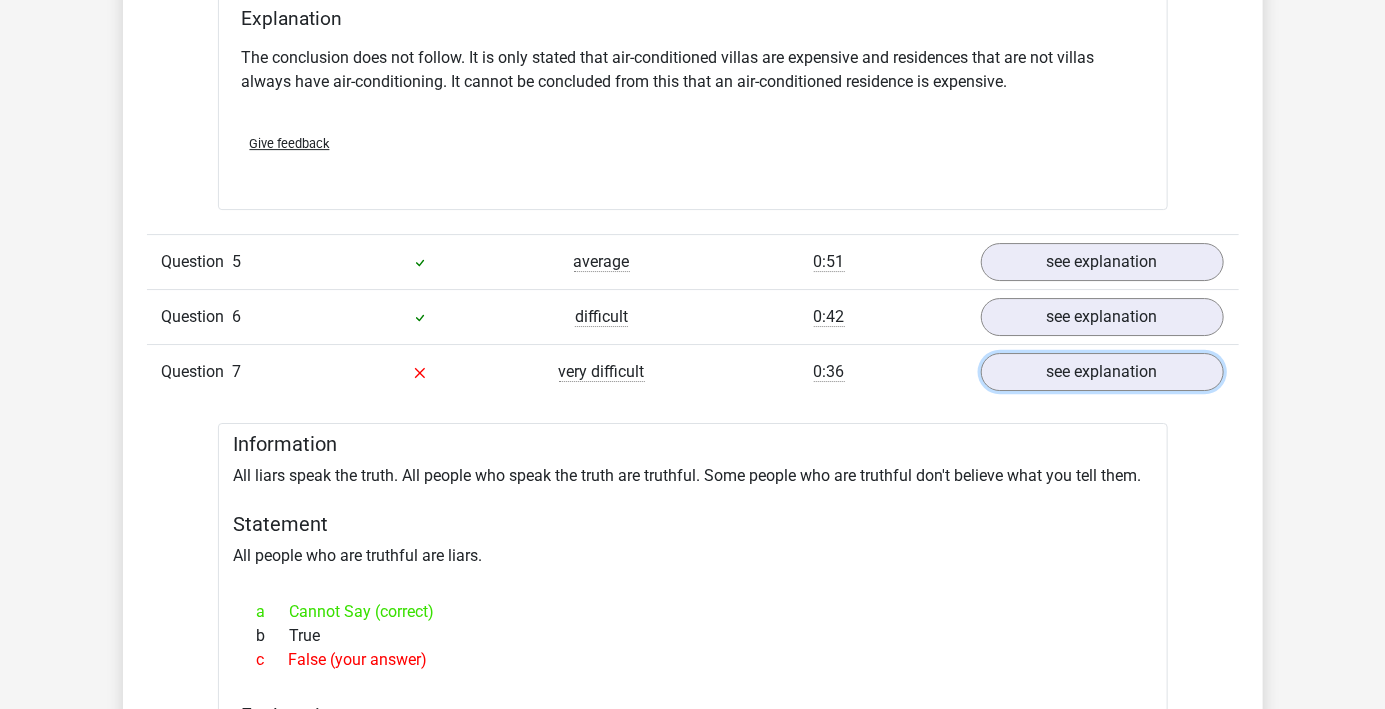 scroll, scrollTop: 2782, scrollLeft: 0, axis: vertical 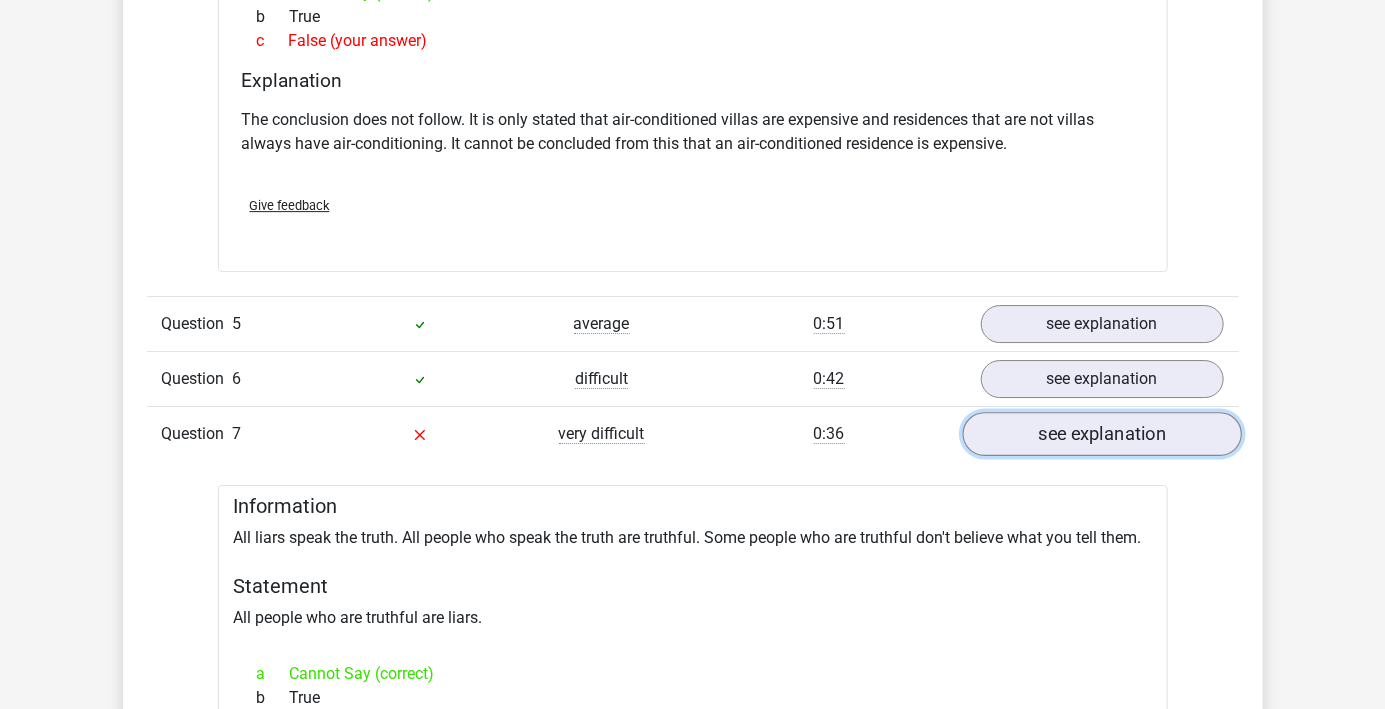 click on "see explanation" at bounding box center [1101, 434] 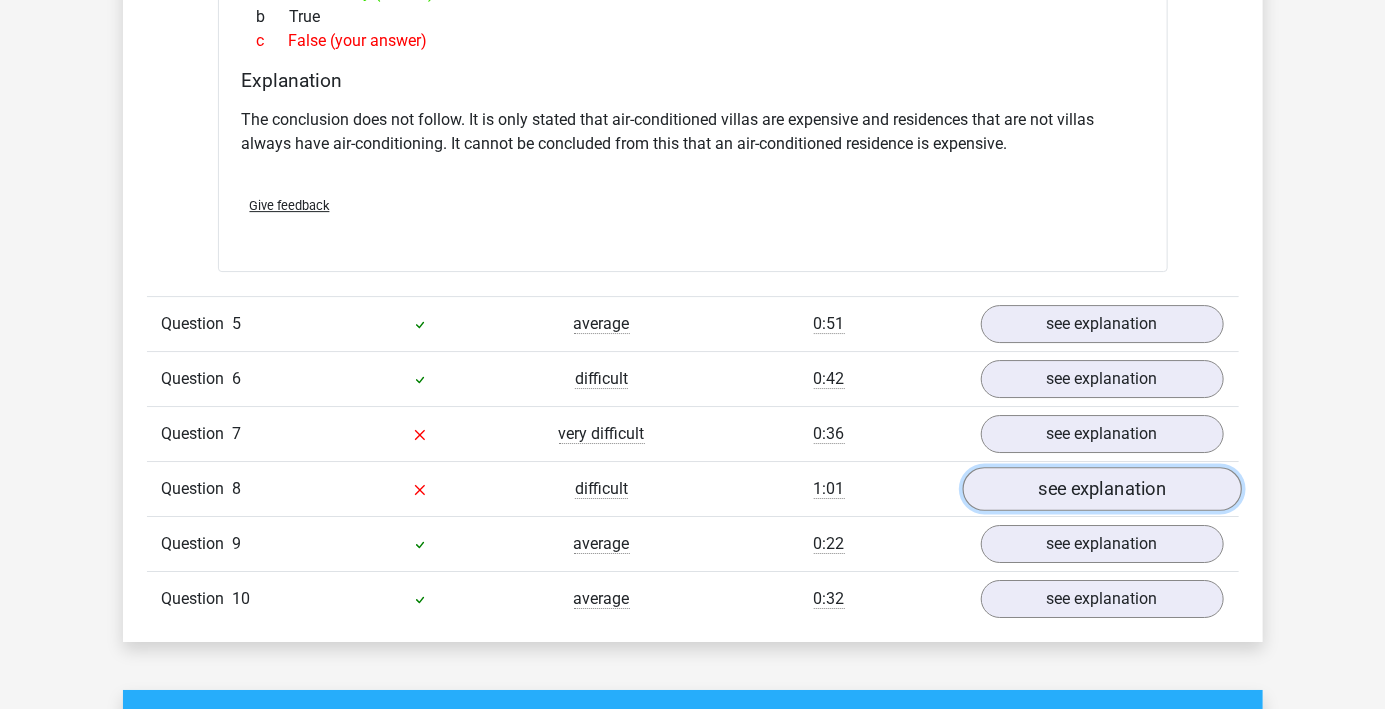 click on "see explanation" at bounding box center [1101, 489] 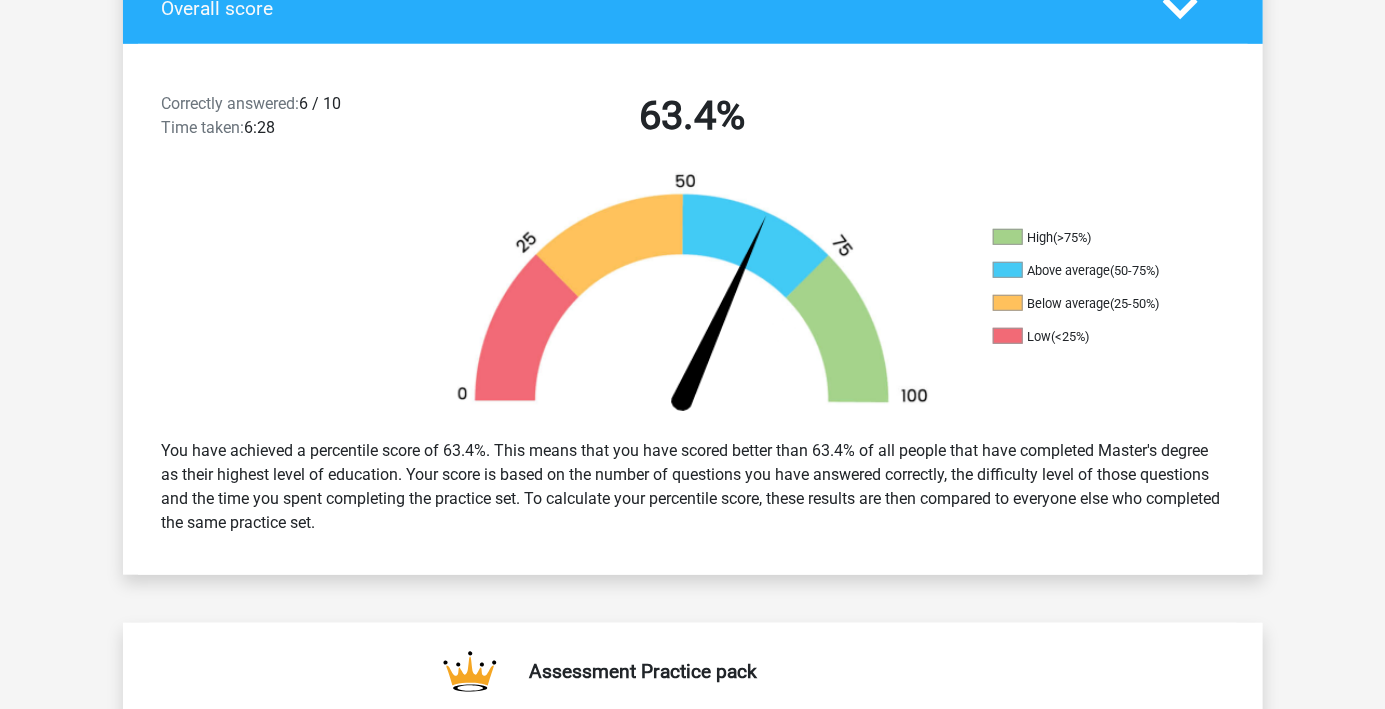 scroll, scrollTop: 24, scrollLeft: 0, axis: vertical 